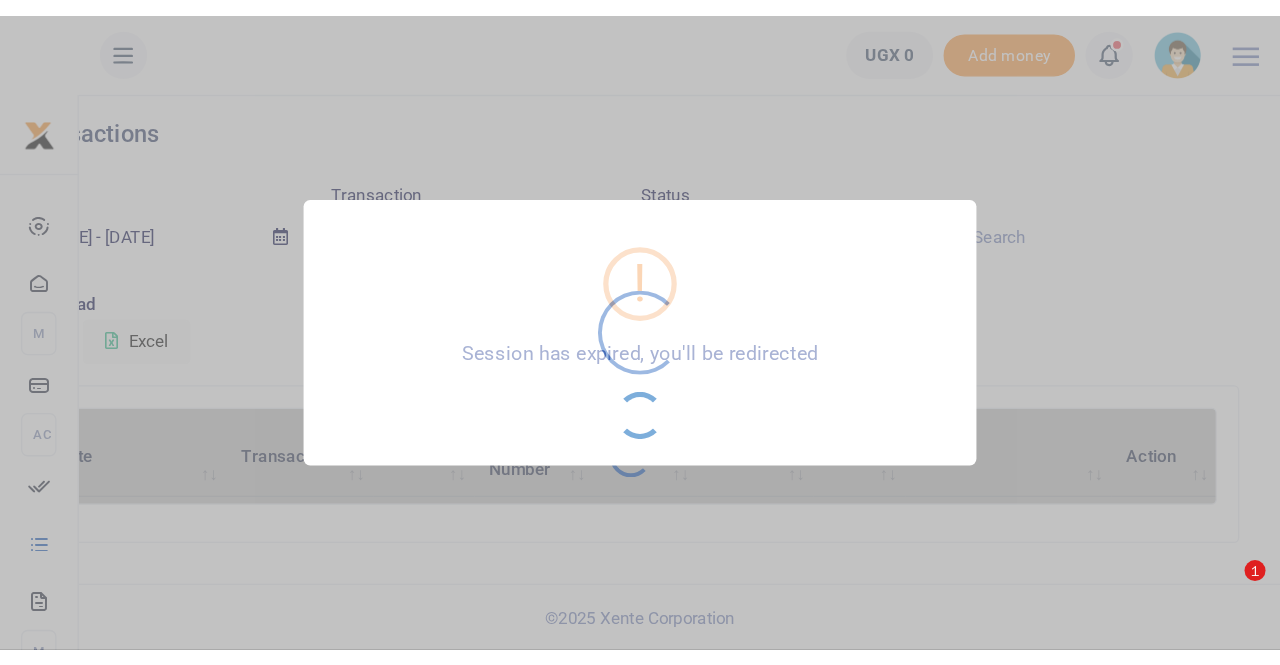 scroll, scrollTop: 0, scrollLeft: 0, axis: both 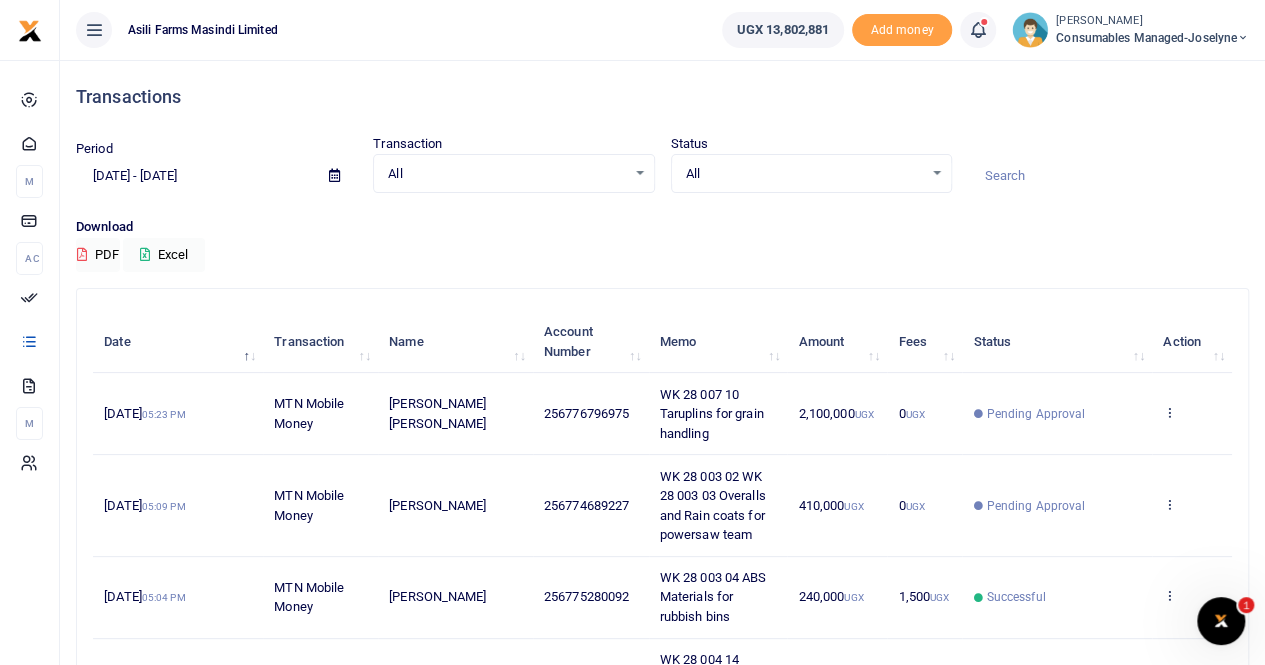 click at bounding box center [334, 176] 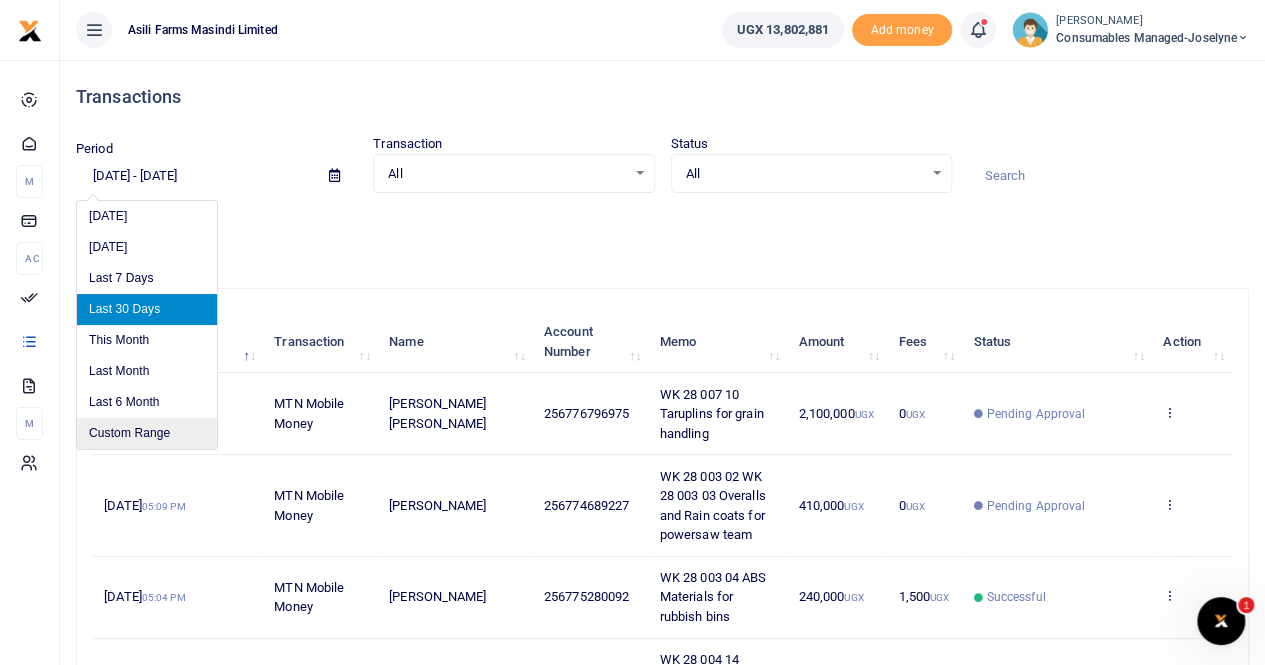 click on "Custom Range" at bounding box center [147, 433] 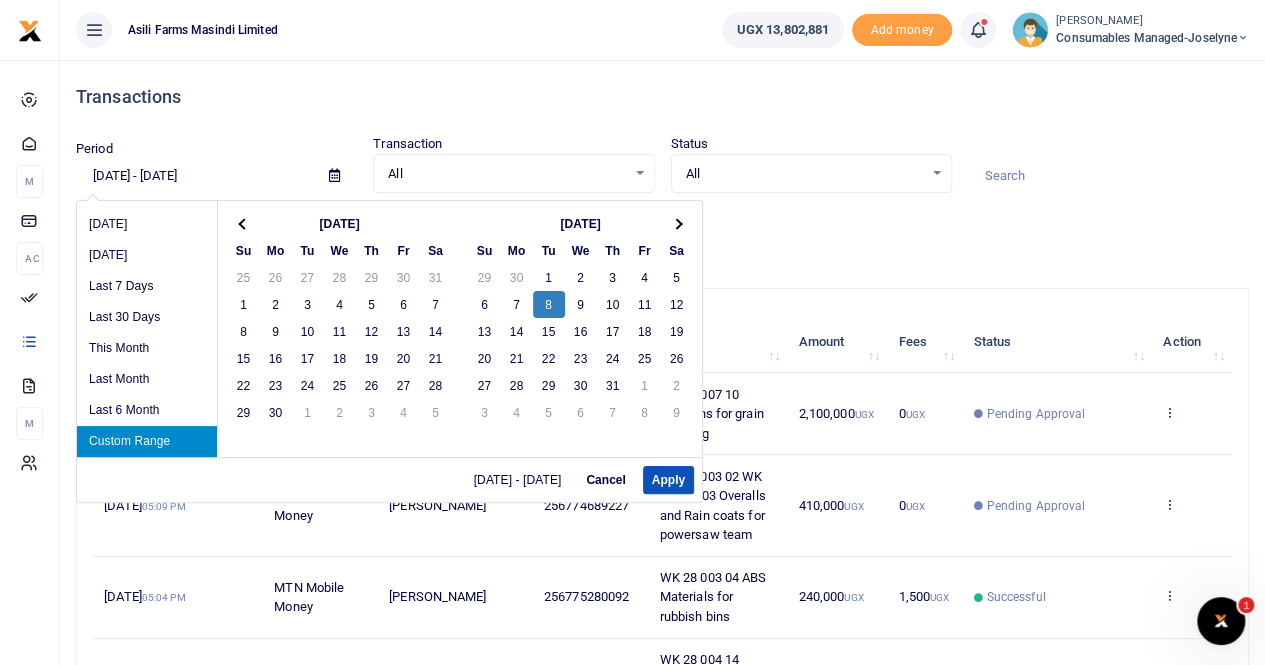 click on "Custom Range" at bounding box center (147, 441) 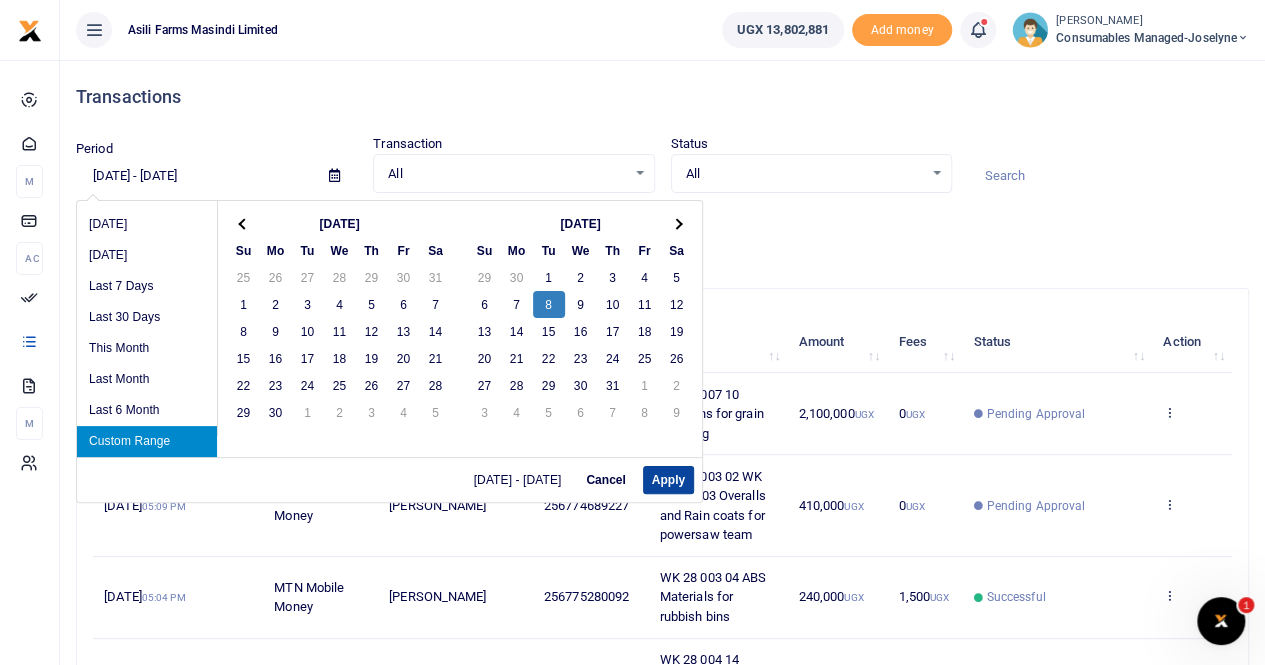 click on "Apply" at bounding box center [668, 480] 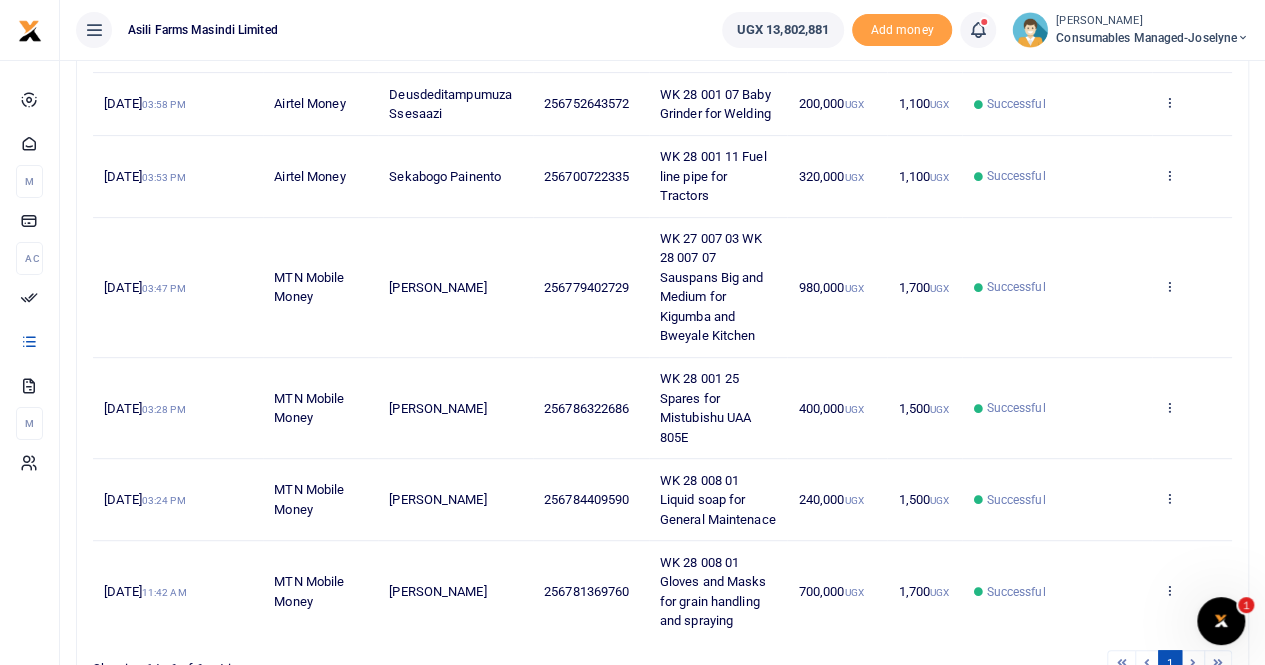 scroll, scrollTop: 400, scrollLeft: 0, axis: vertical 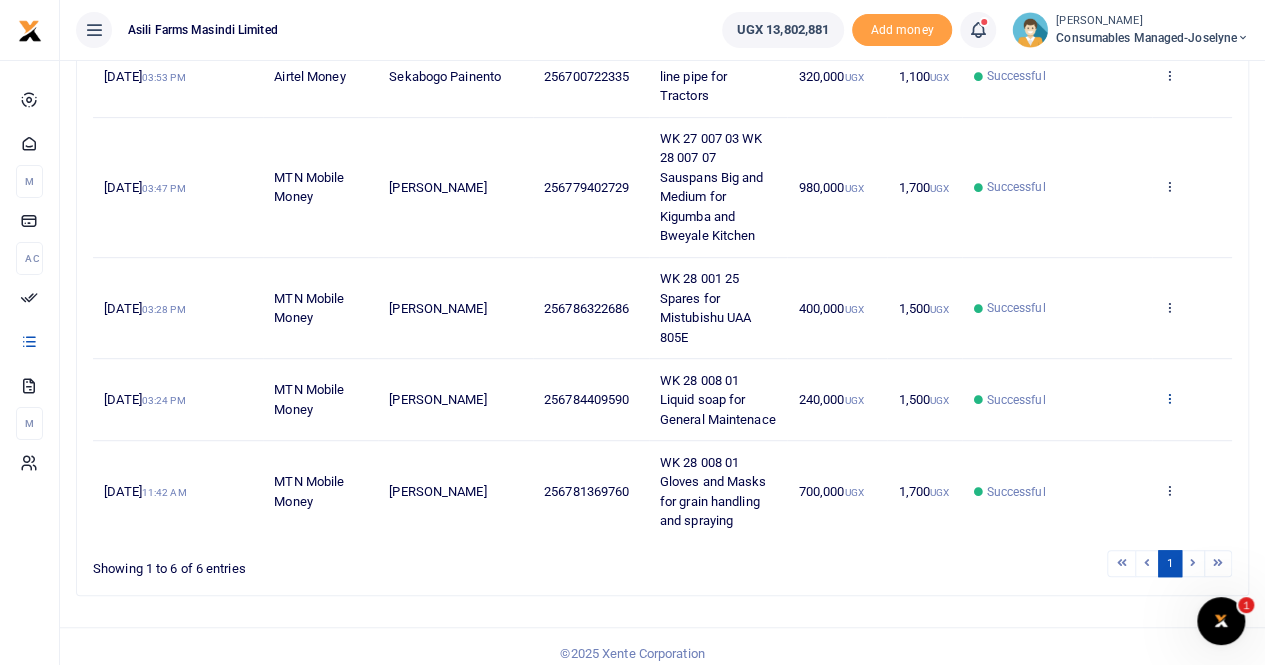 click at bounding box center [1169, 398] 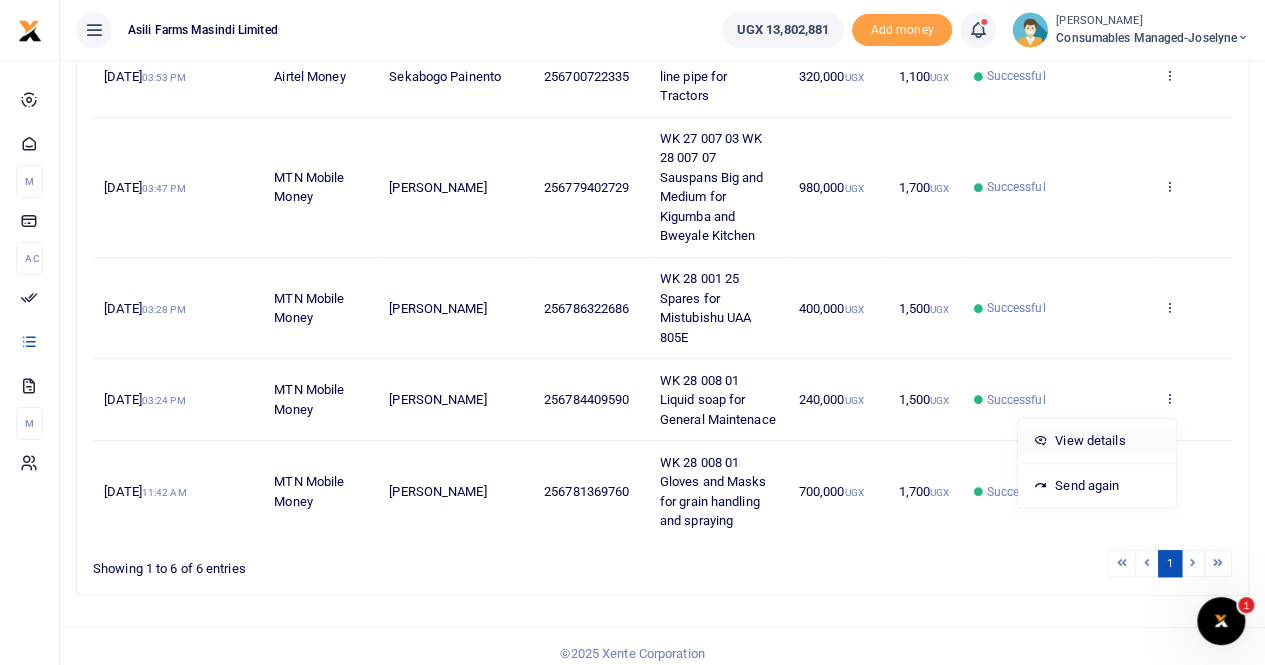 click on "View details" at bounding box center (1097, 441) 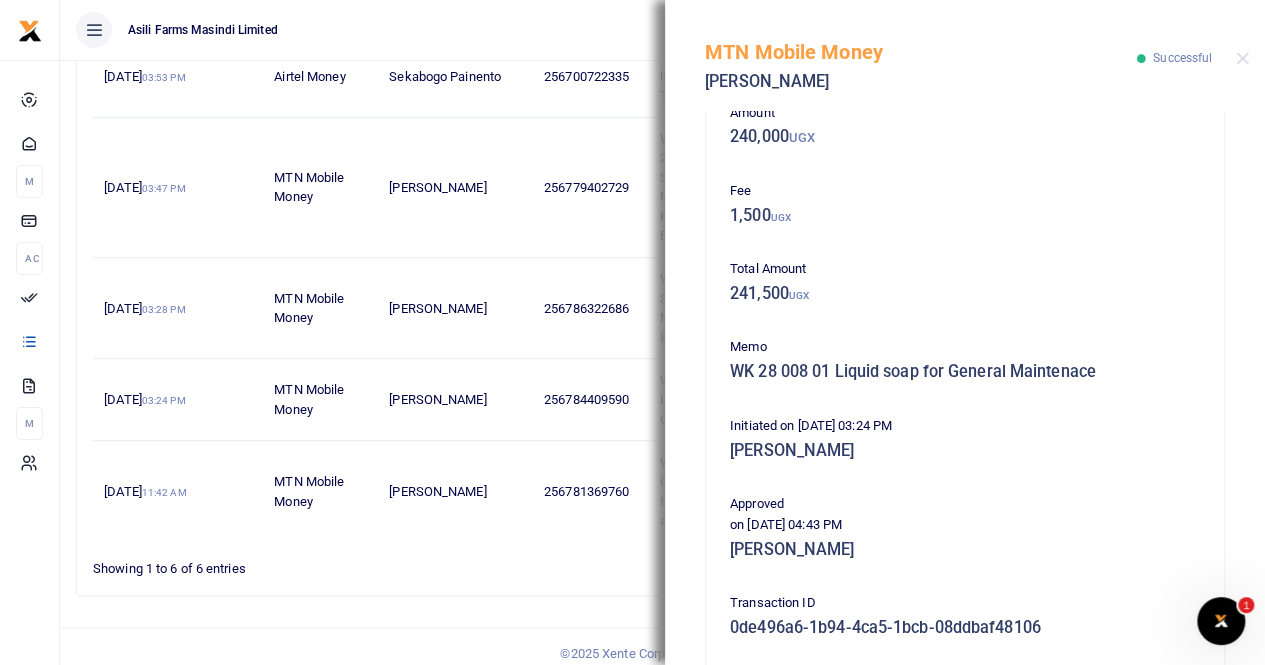 scroll, scrollTop: 300, scrollLeft: 0, axis: vertical 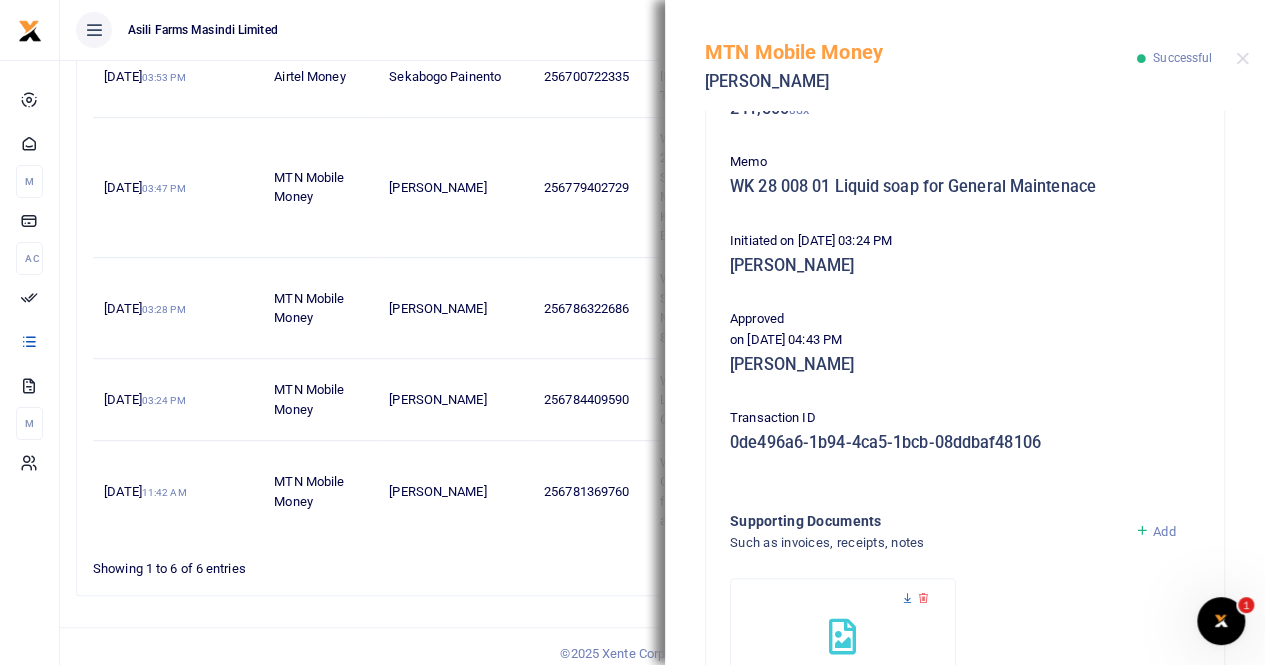 click at bounding box center (907, 598) 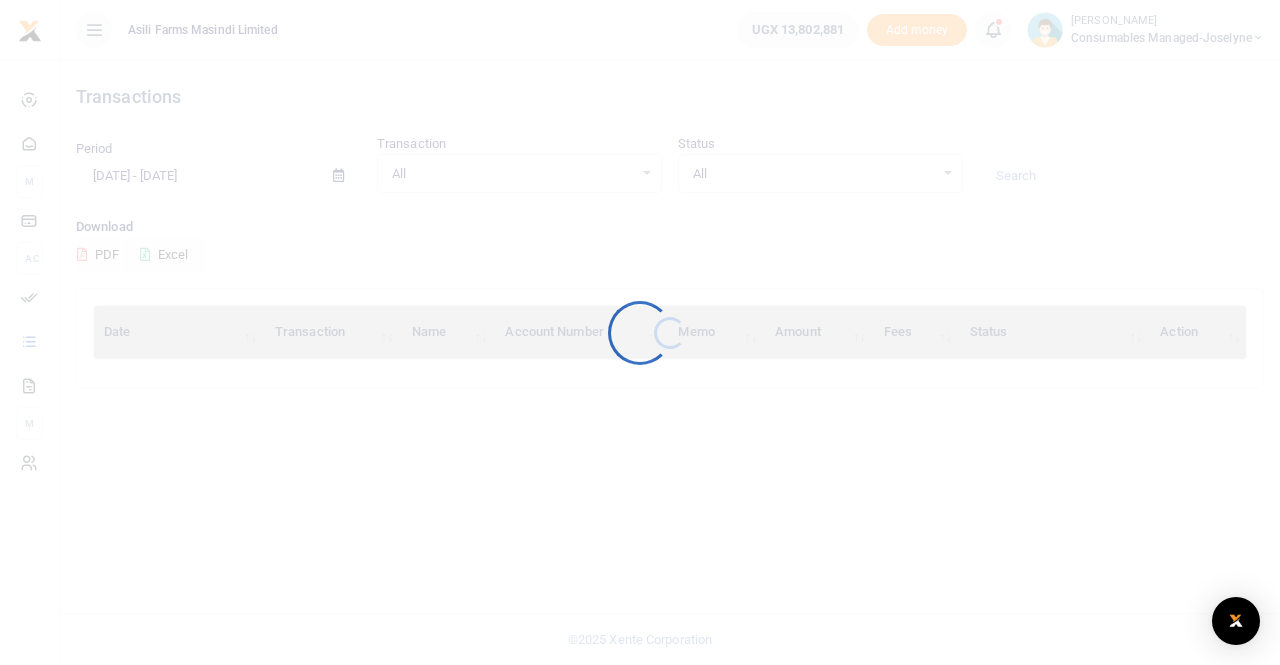 scroll, scrollTop: 0, scrollLeft: 0, axis: both 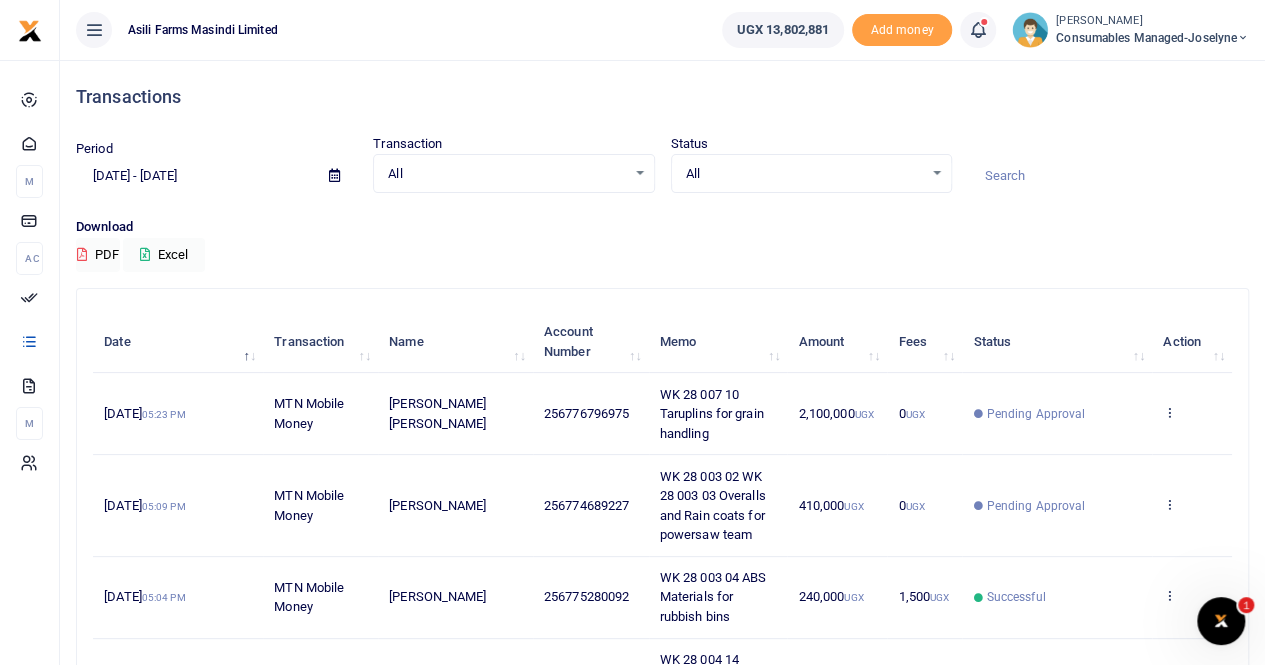 click at bounding box center [334, 175] 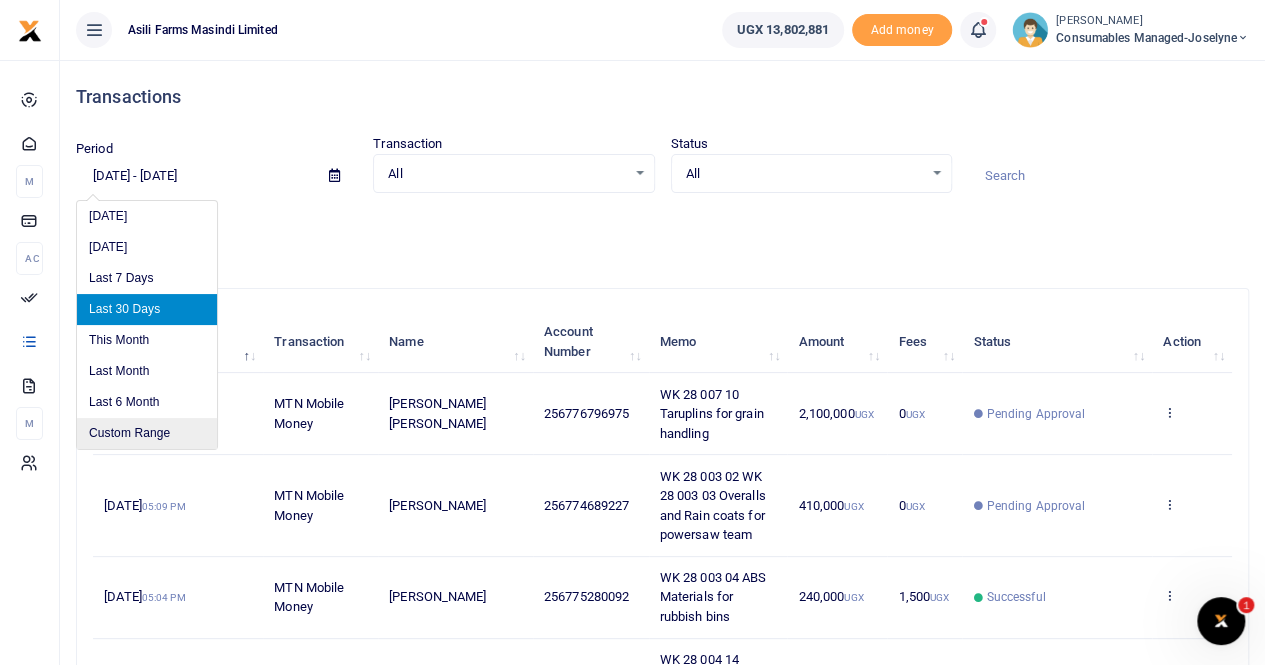 click on "Custom Range" at bounding box center [147, 433] 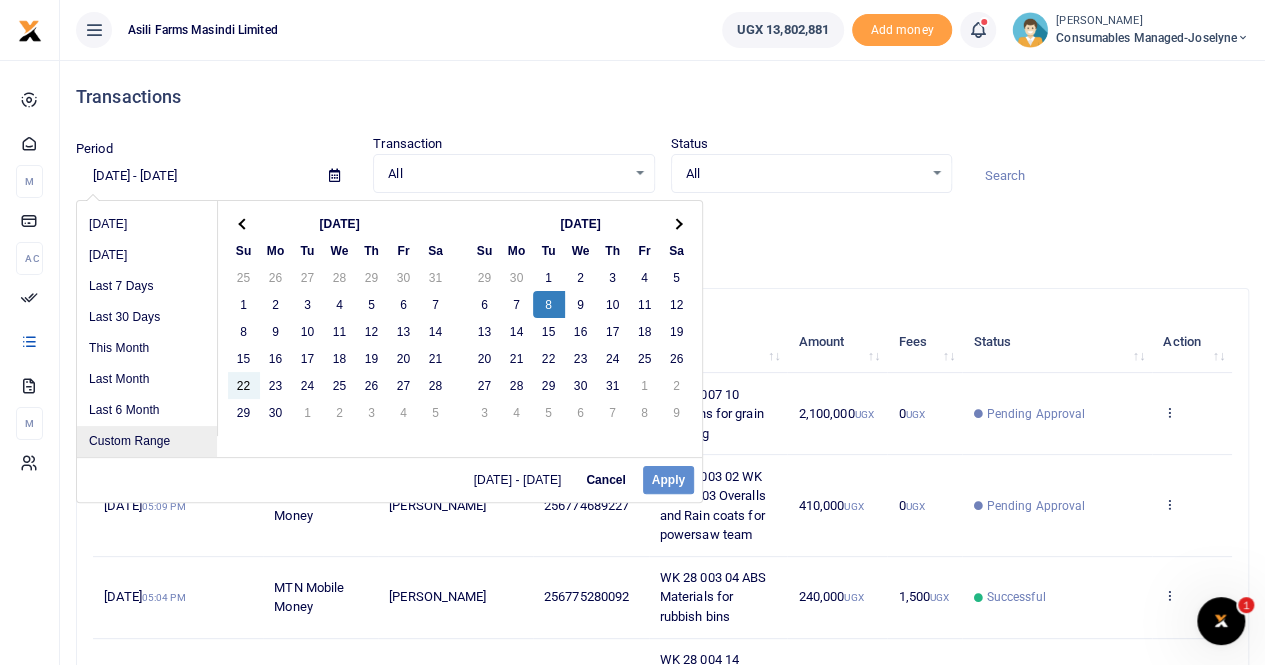 click on "Custom Range" at bounding box center (147, 441) 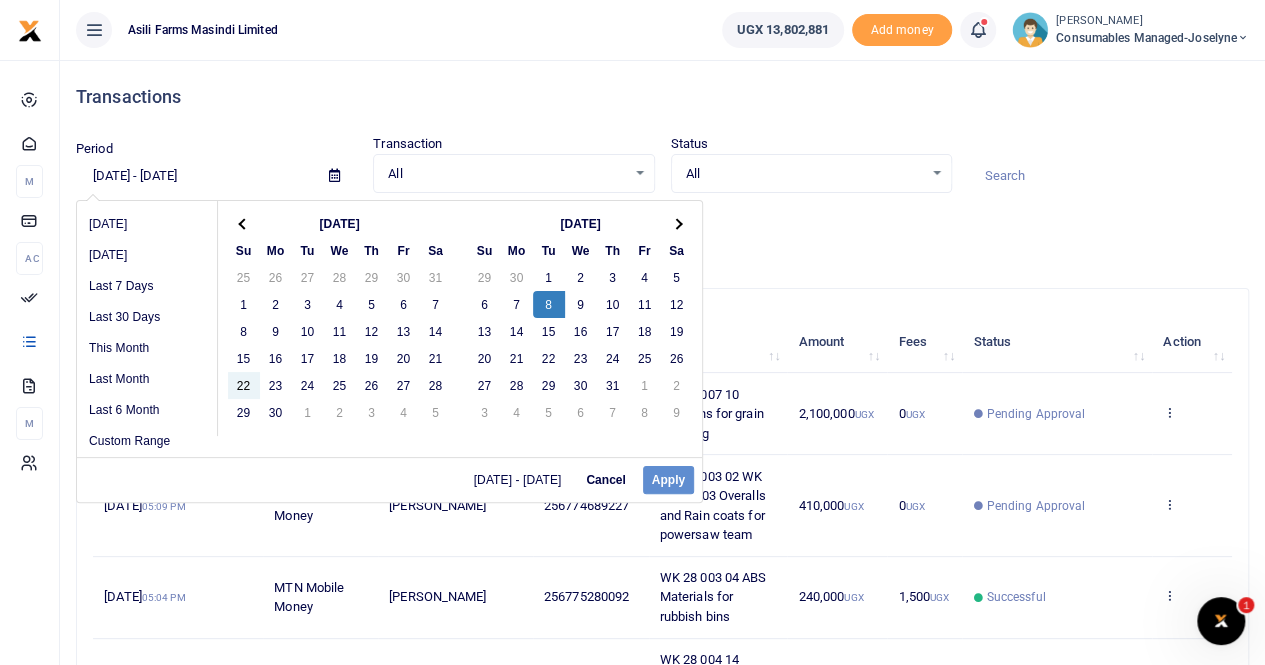 click on "06/11/2025 - 07/10/2025 Cancel Apply" at bounding box center (389, 479) 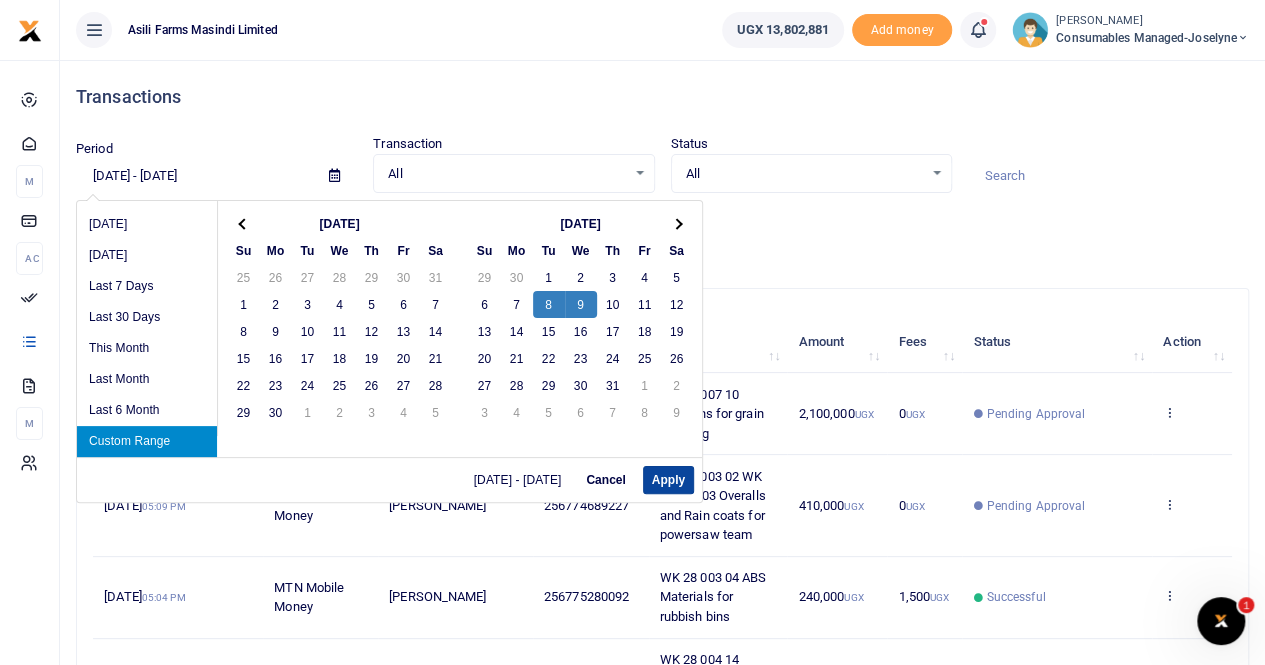 click on "Apply" at bounding box center (668, 480) 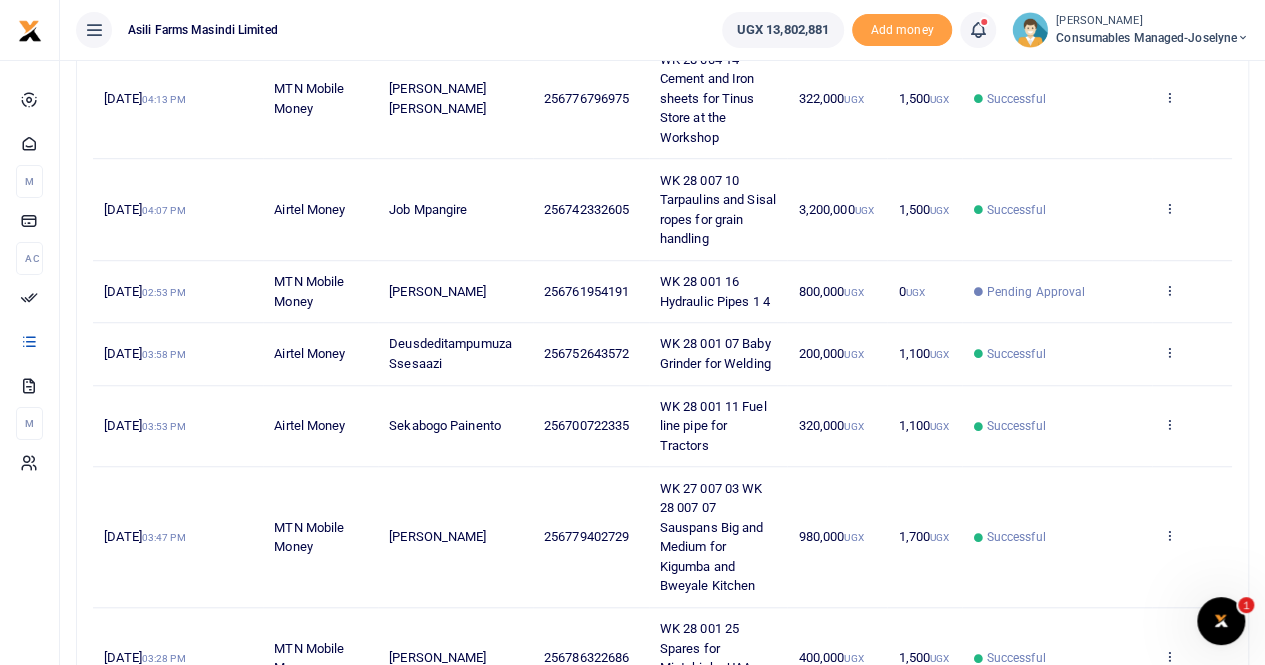 scroll, scrollTop: 700, scrollLeft: 0, axis: vertical 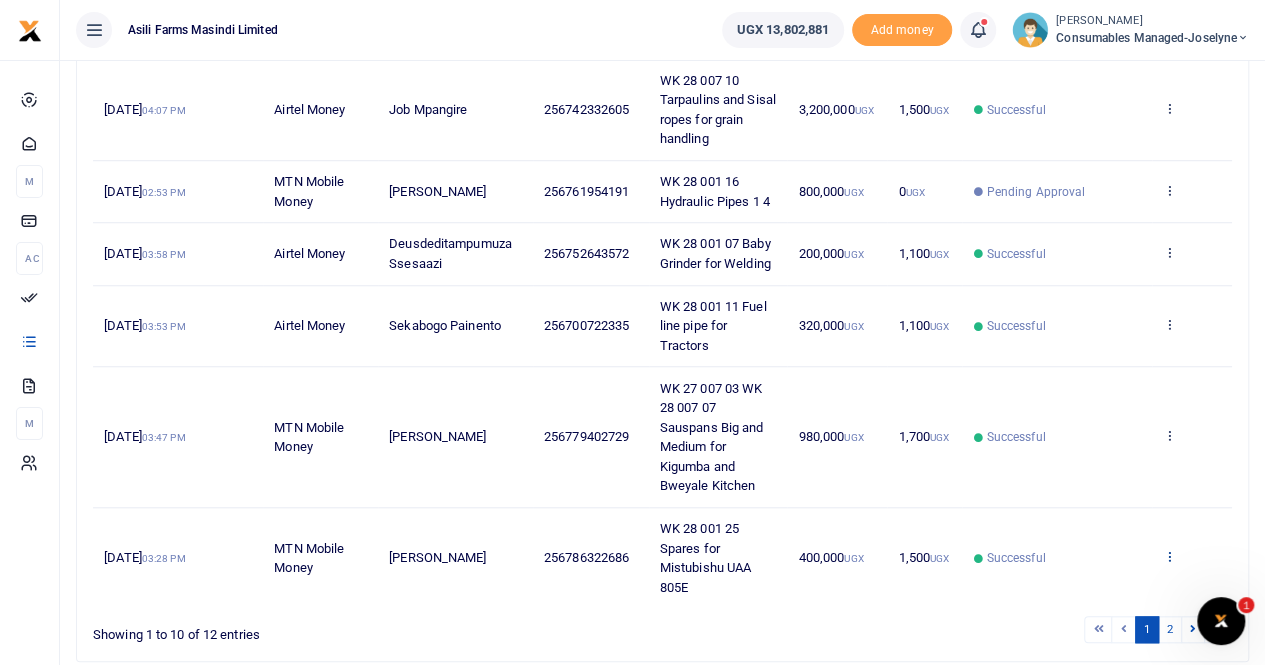 click at bounding box center (1169, 556) 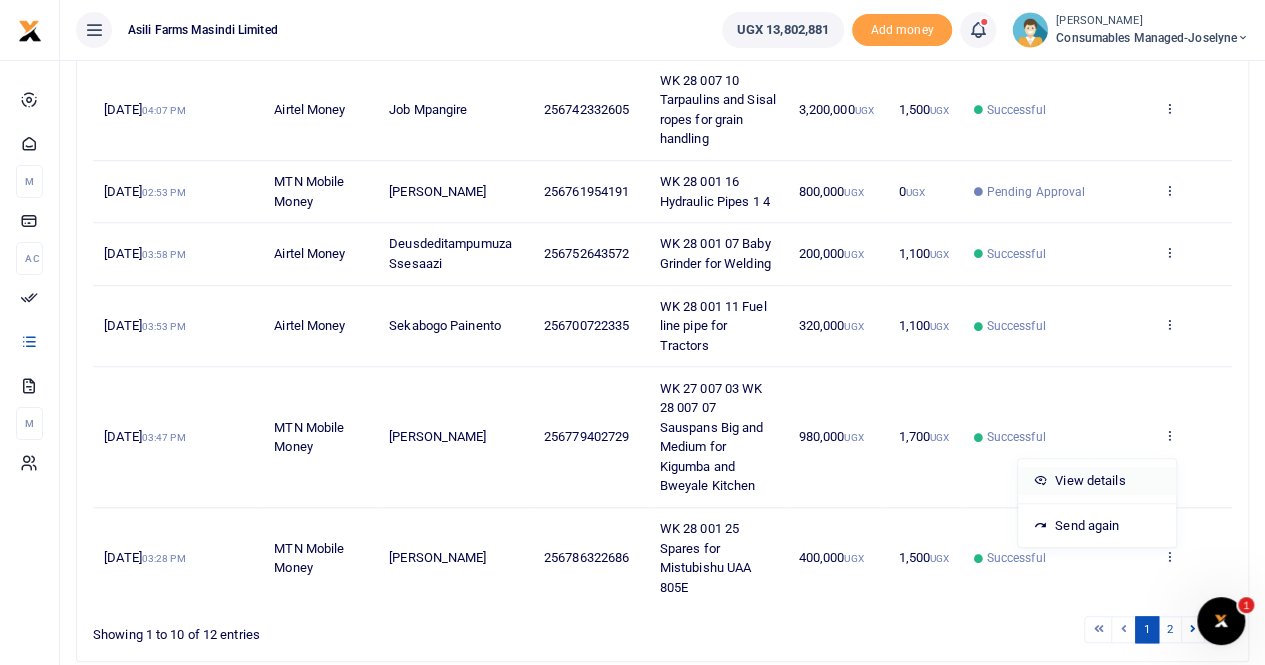 click on "View details" at bounding box center (1097, 481) 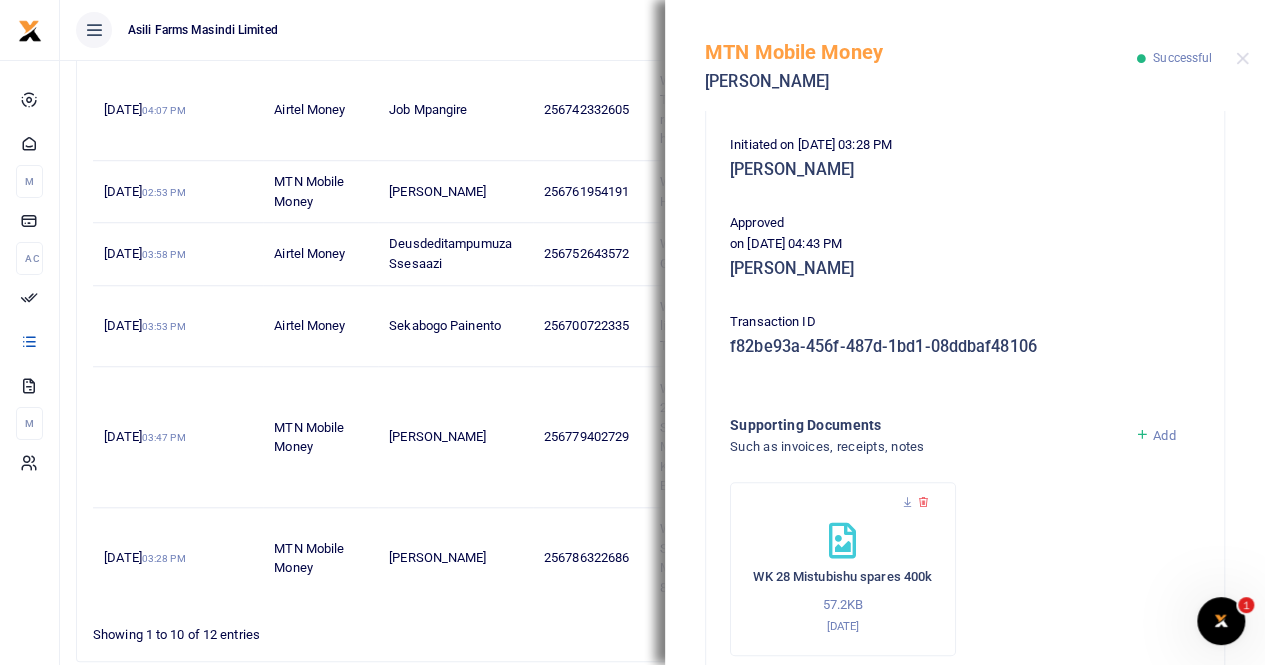 scroll, scrollTop: 400, scrollLeft: 0, axis: vertical 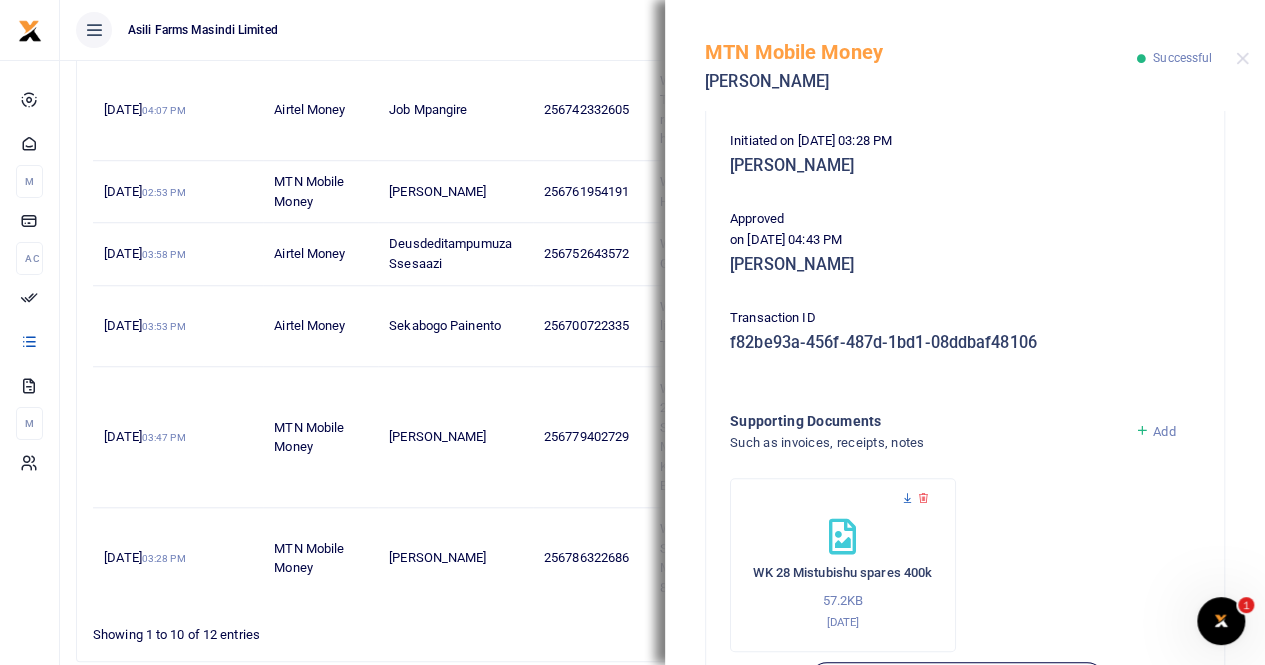 click at bounding box center [907, 498] 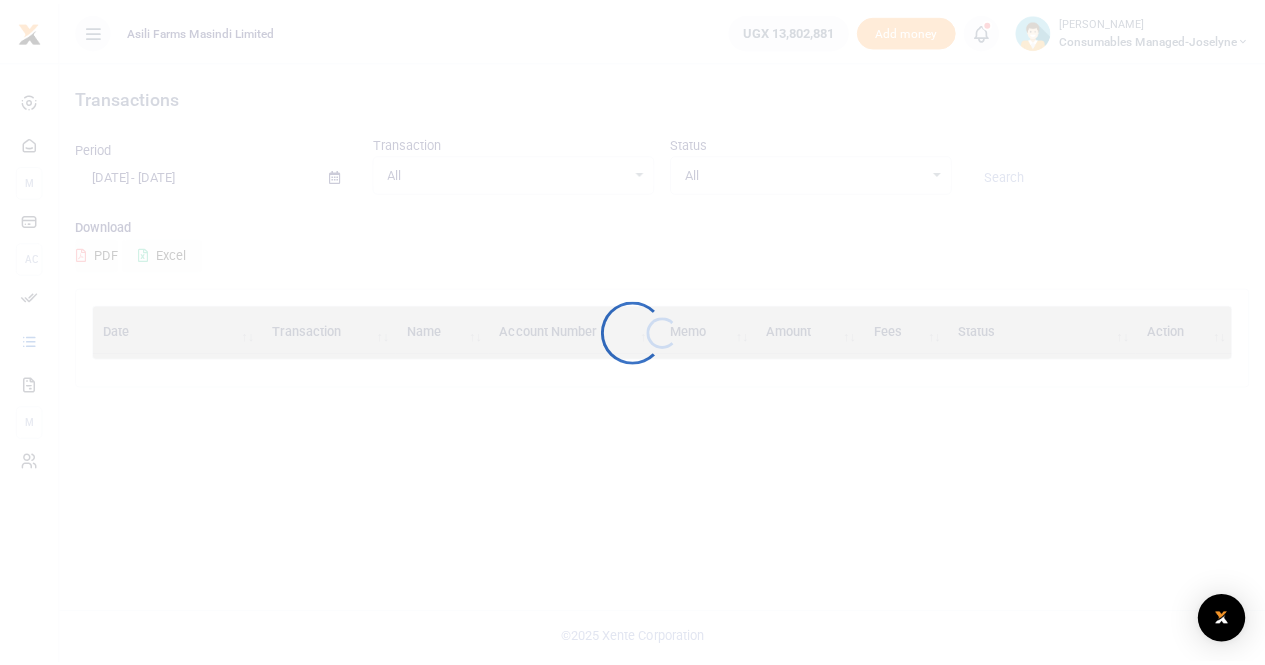 scroll, scrollTop: 0, scrollLeft: 0, axis: both 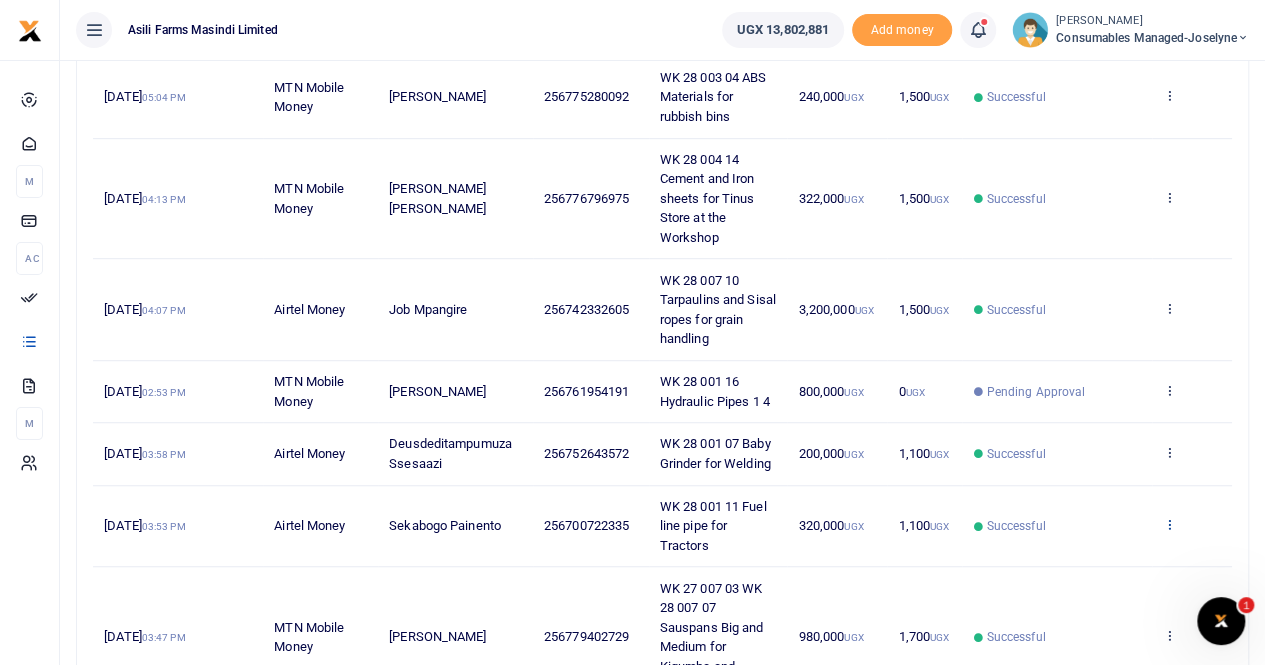click at bounding box center (1169, 524) 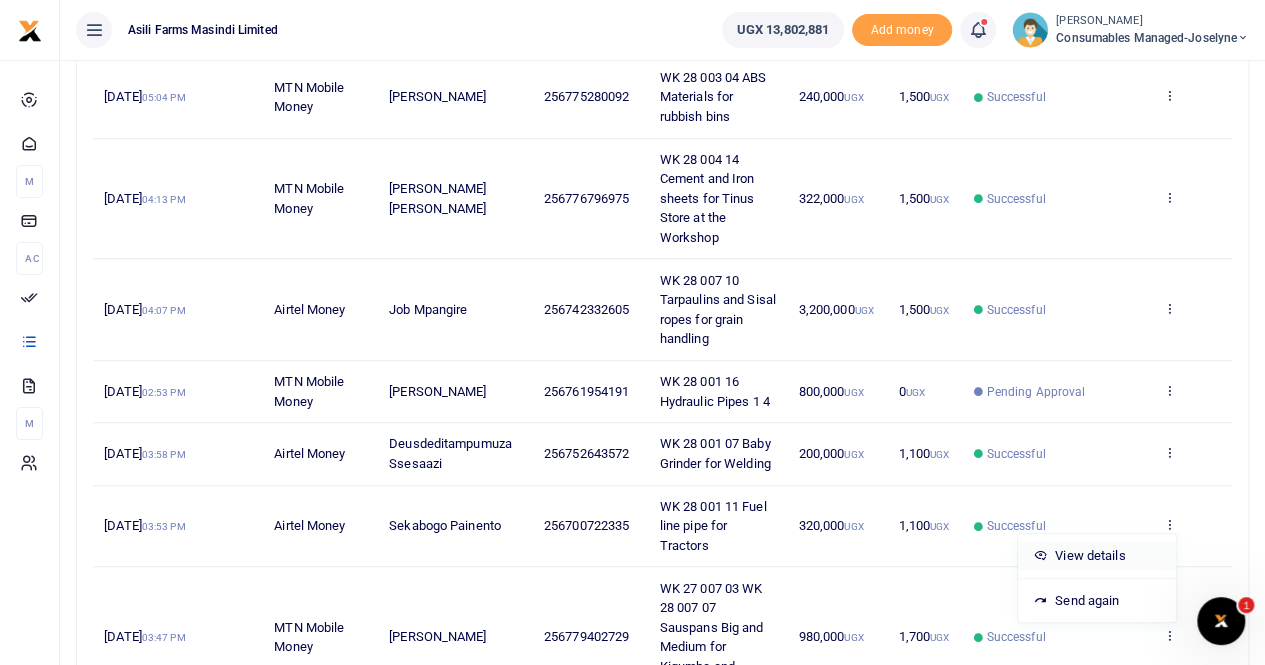 click on "View details" at bounding box center (1097, 556) 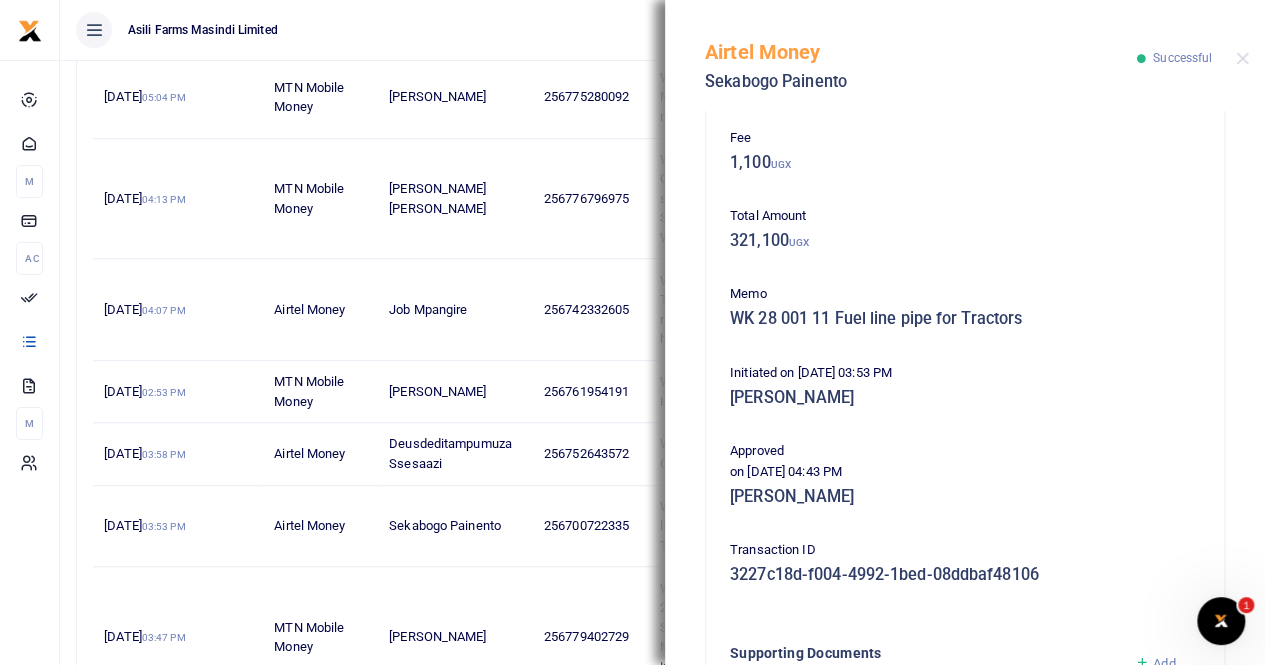 scroll, scrollTop: 400, scrollLeft: 0, axis: vertical 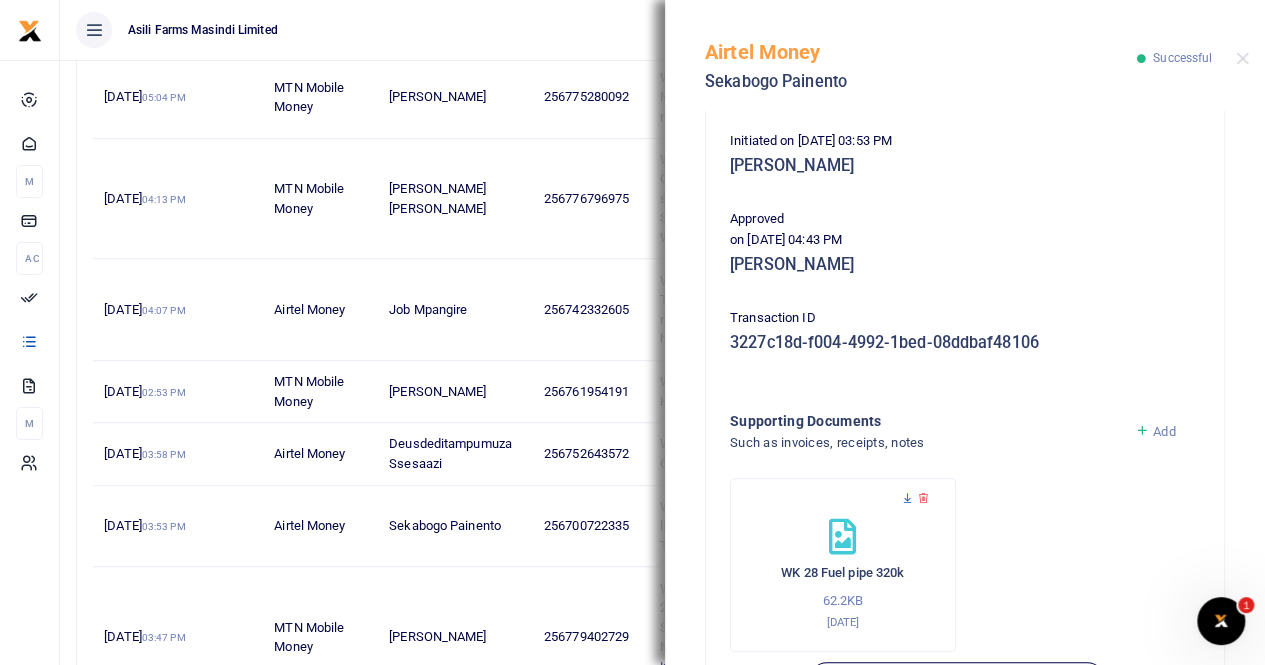 click at bounding box center [907, 498] 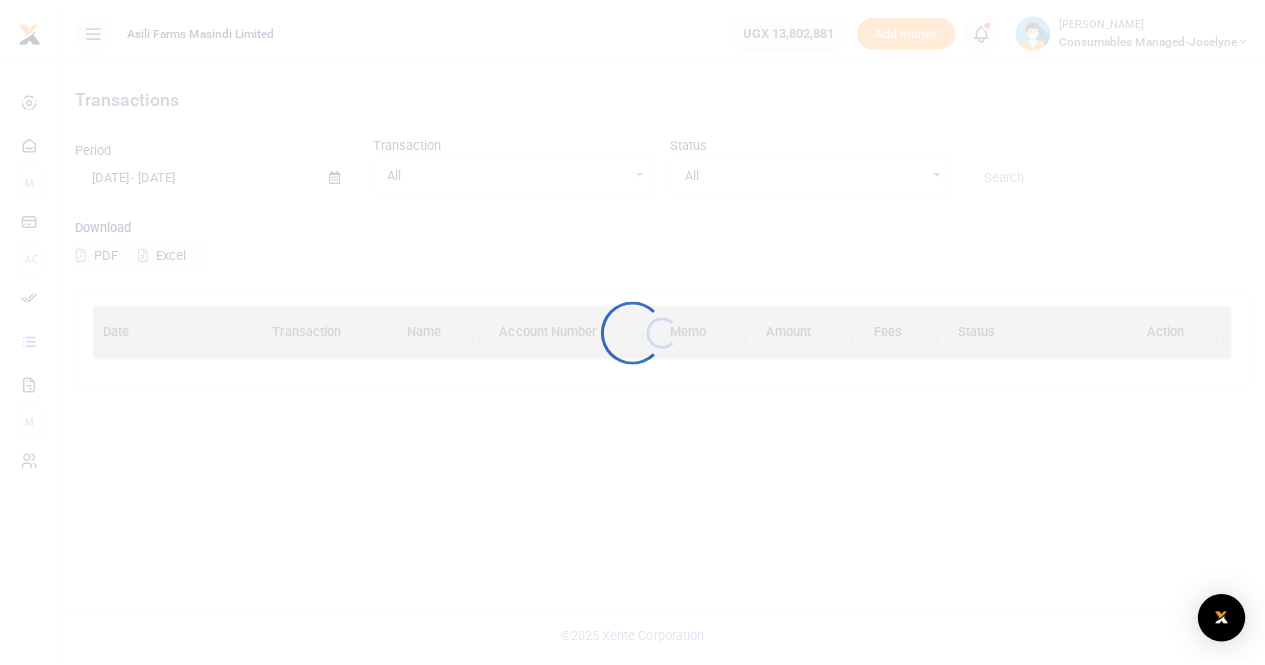scroll, scrollTop: 0, scrollLeft: 0, axis: both 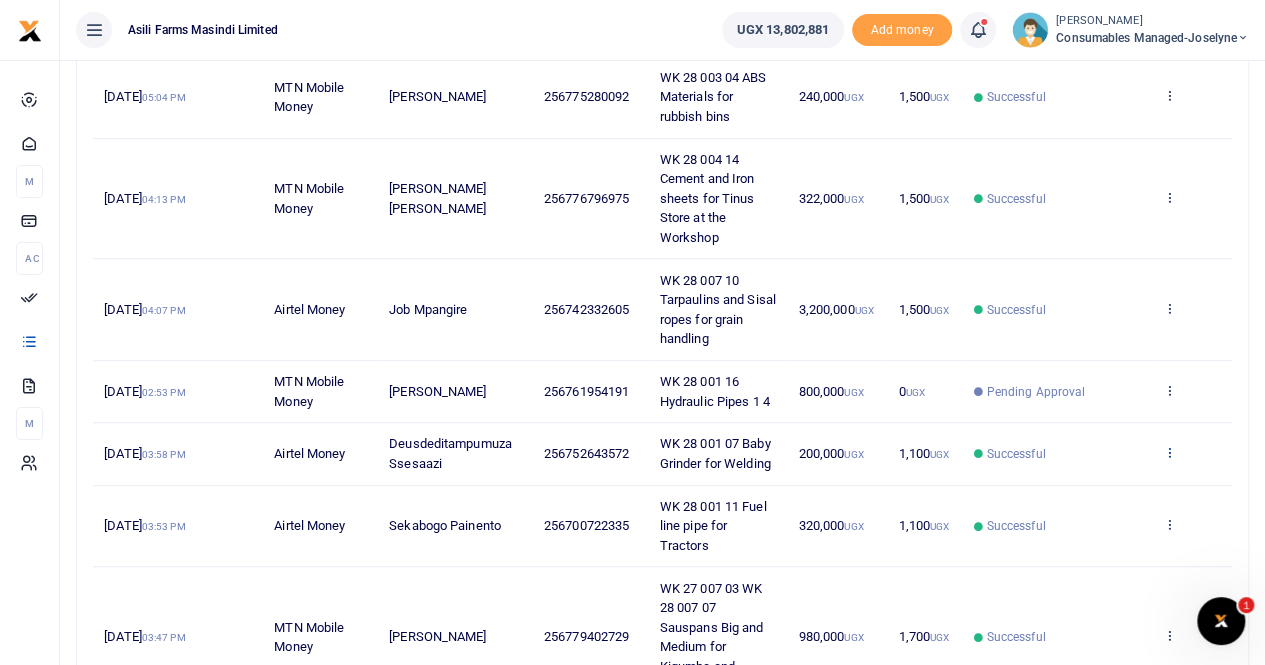 click at bounding box center [1169, 452] 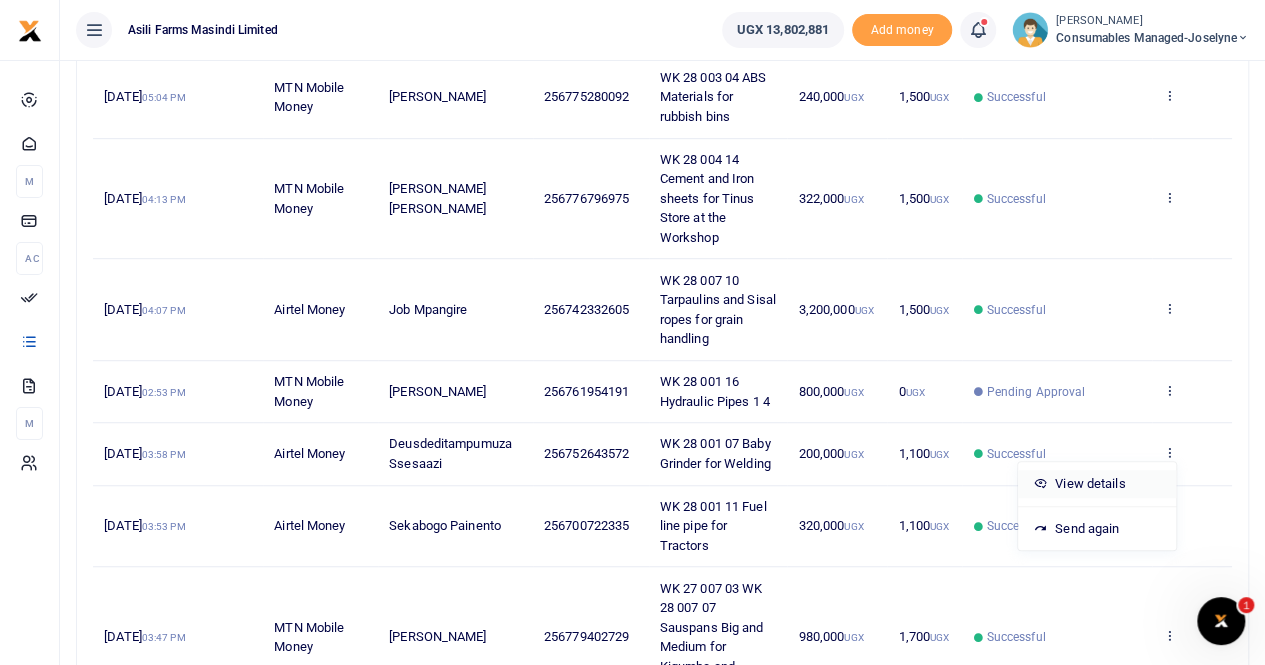 click on "View details" at bounding box center (1097, 484) 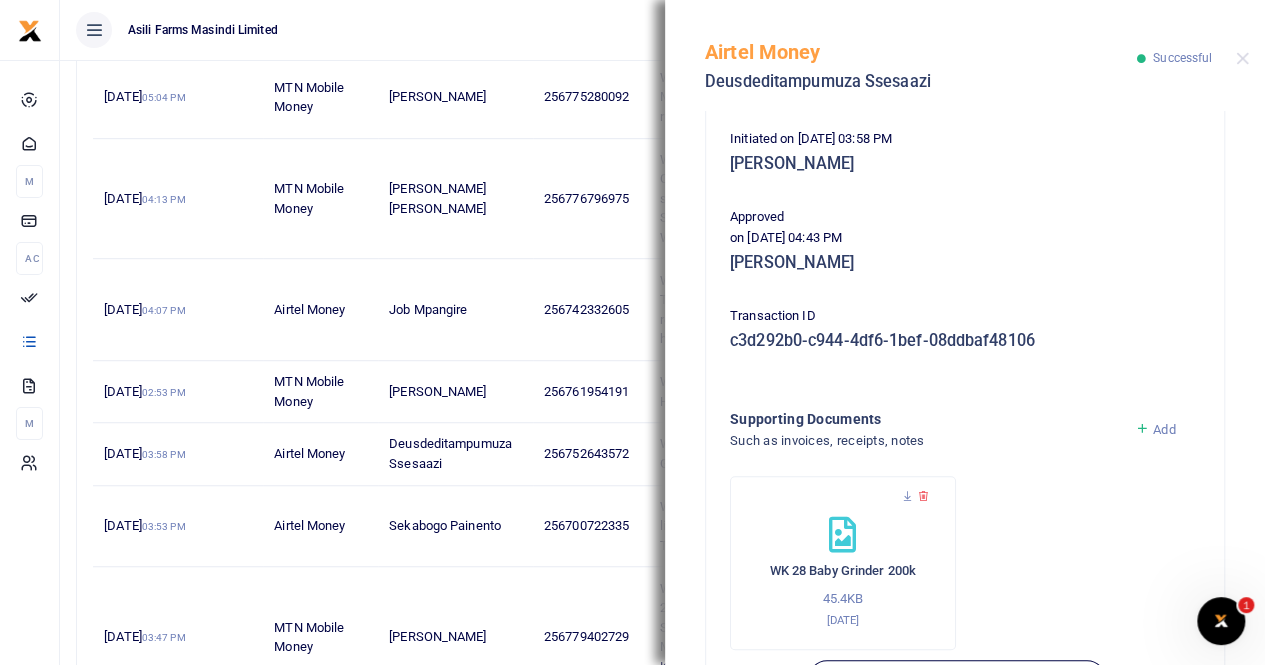 scroll, scrollTop: 482, scrollLeft: 0, axis: vertical 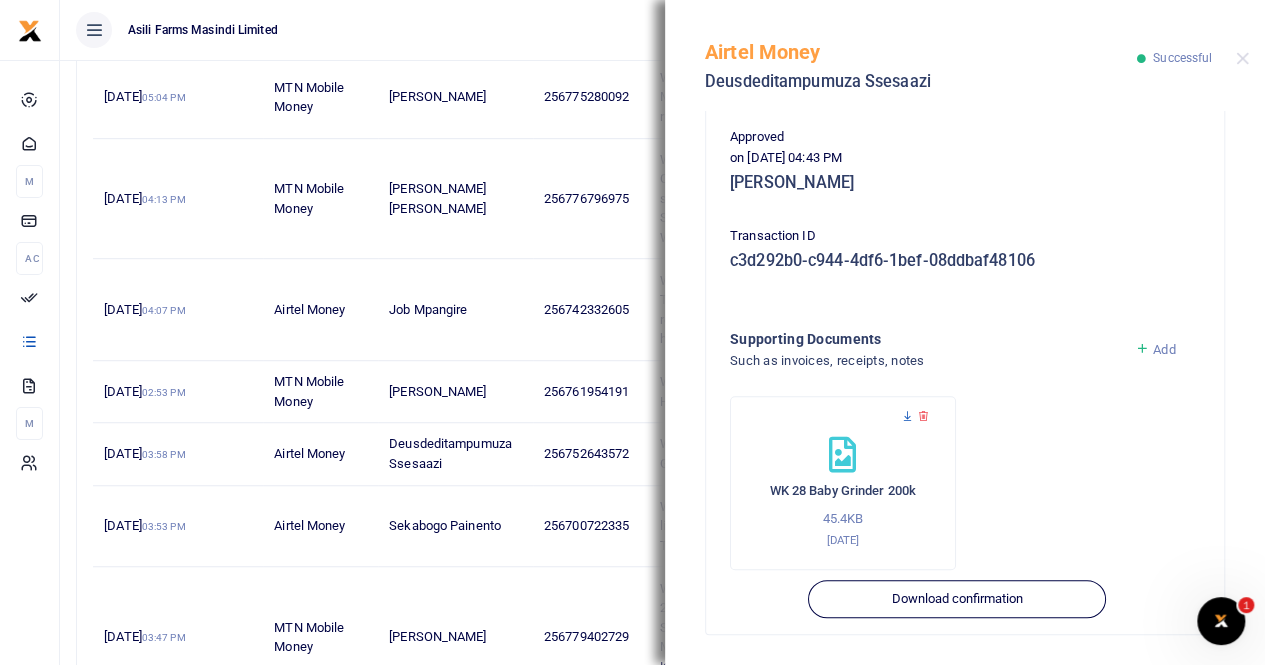 click at bounding box center [907, 416] 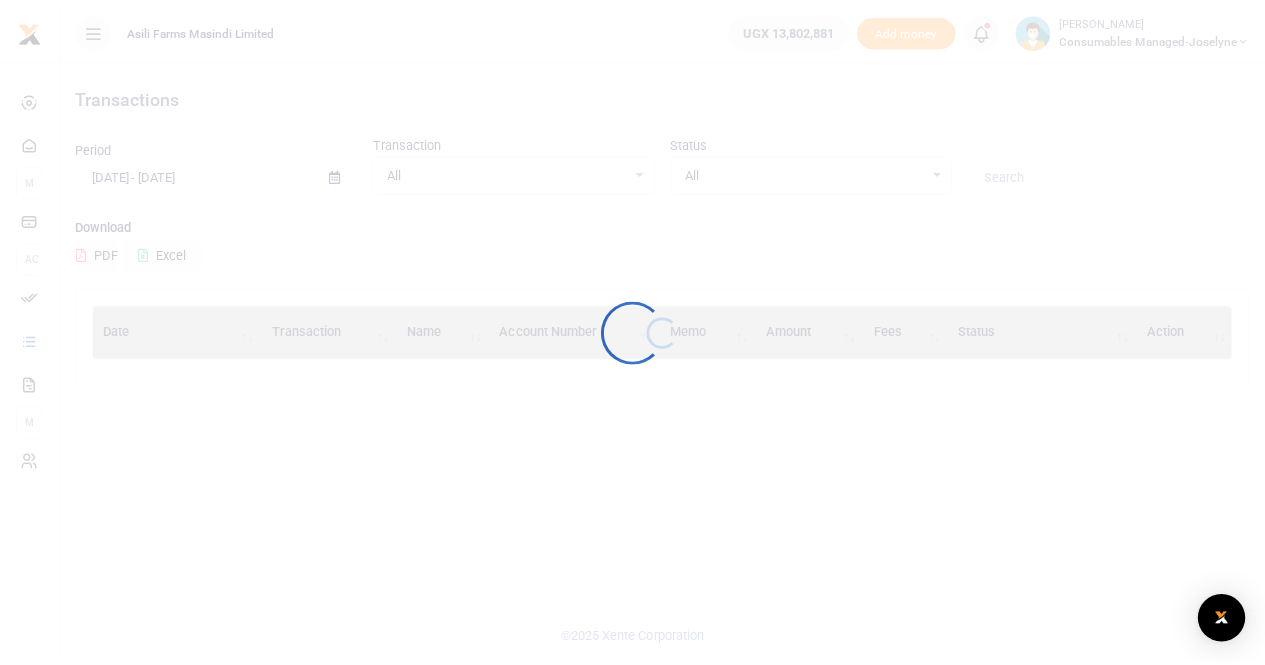 scroll, scrollTop: 0, scrollLeft: 0, axis: both 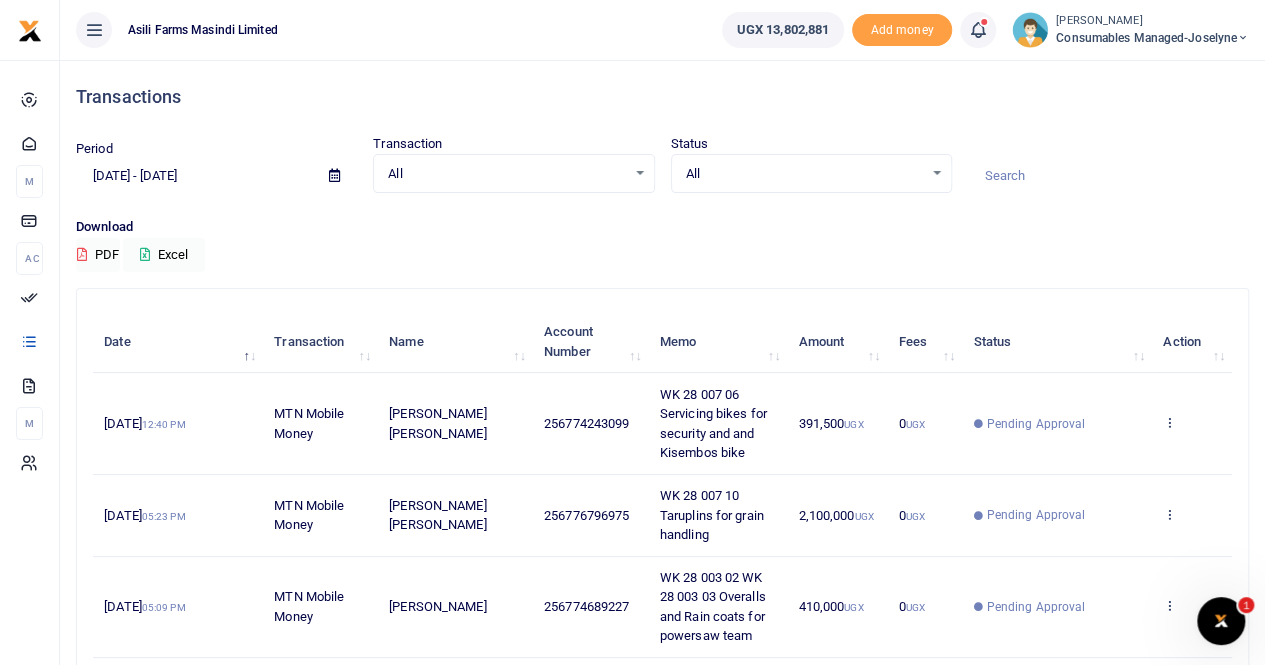click at bounding box center (334, 175) 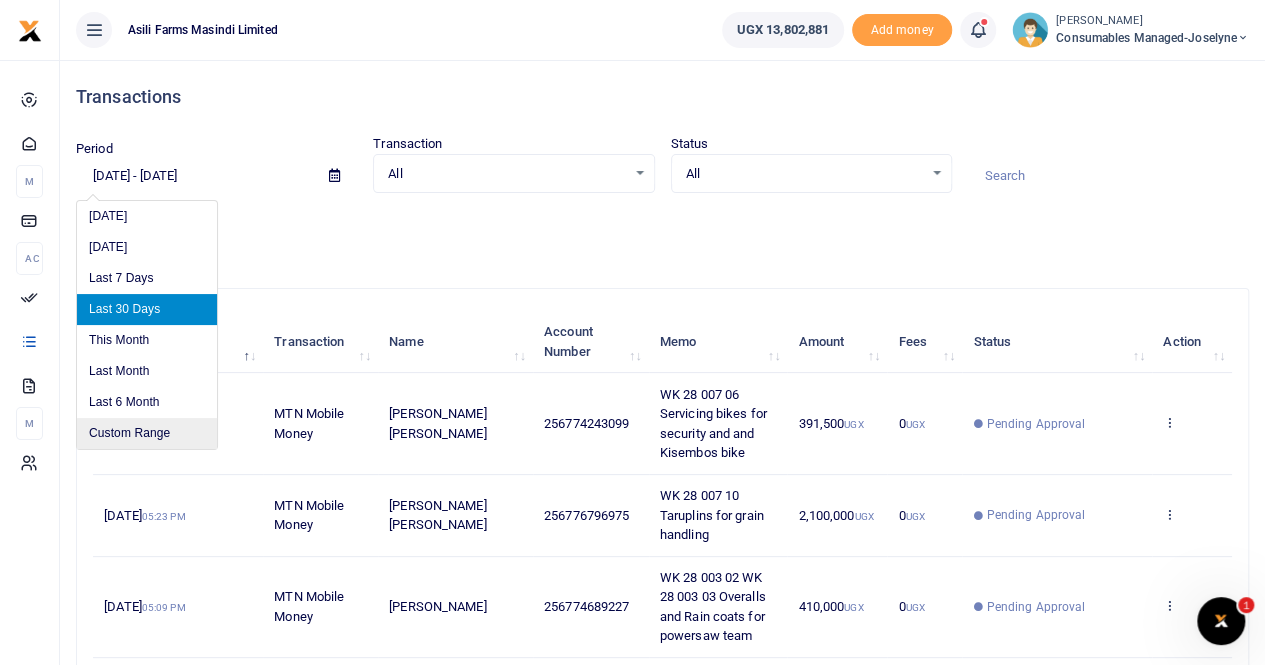 click on "Custom Range" at bounding box center (147, 433) 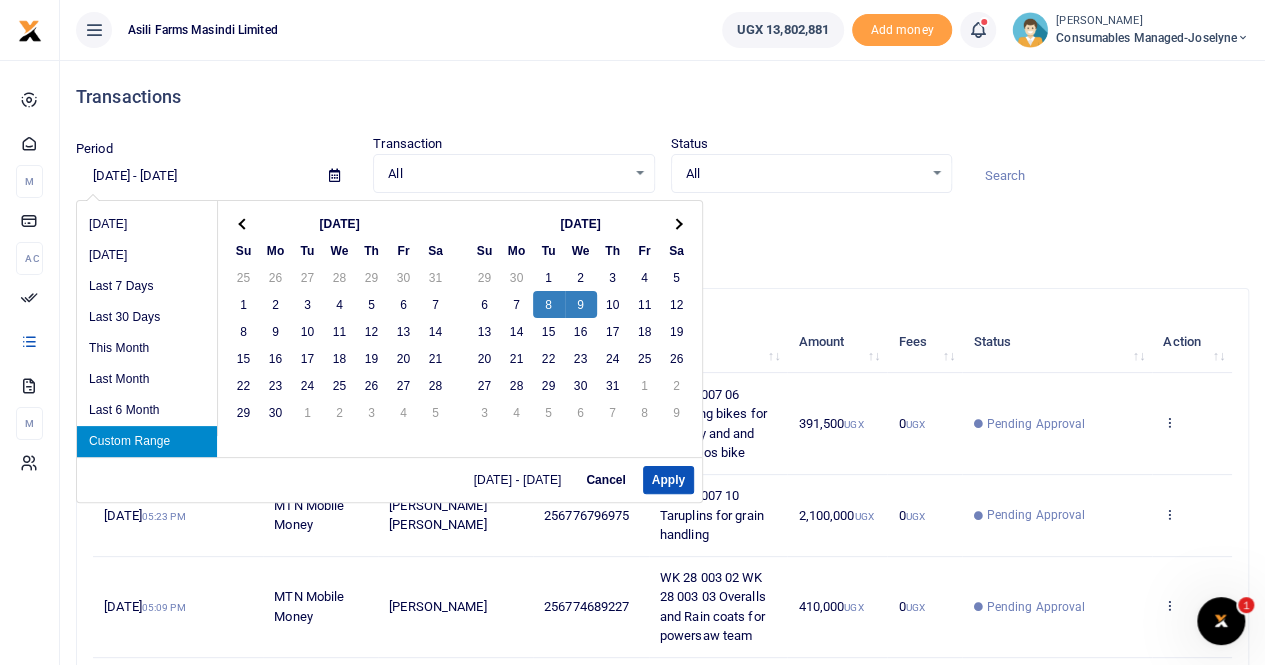 click on "Custom Range" at bounding box center [147, 441] 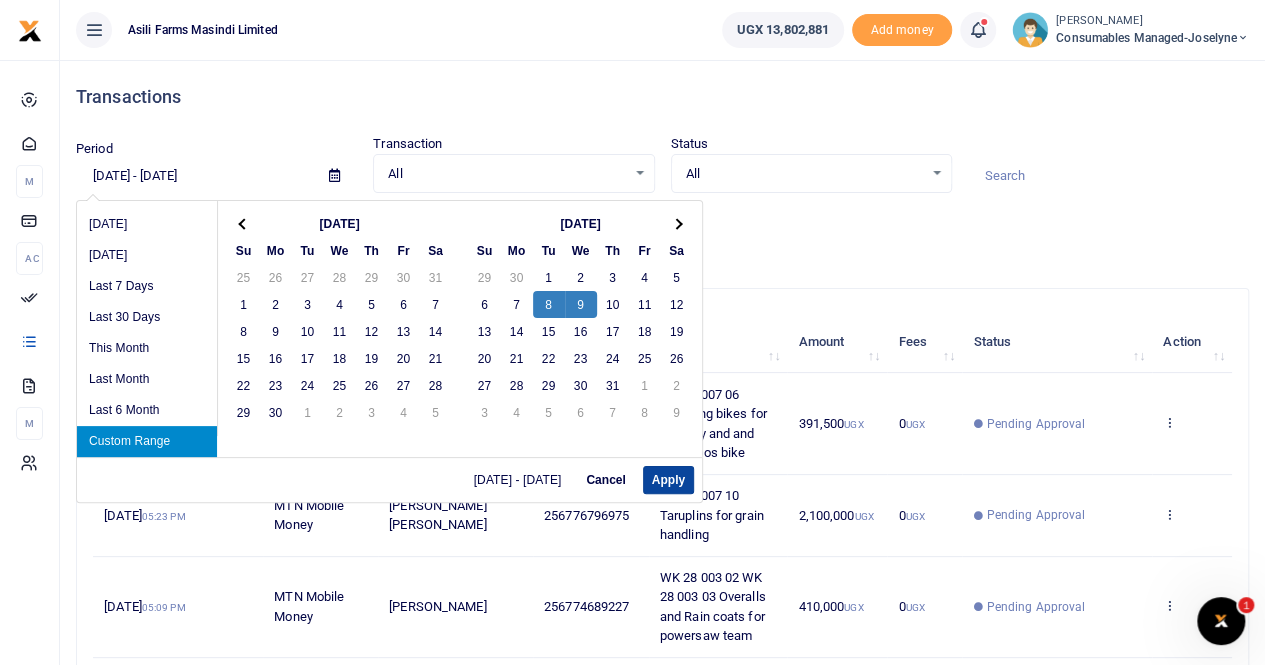 click on "Apply" at bounding box center [668, 480] 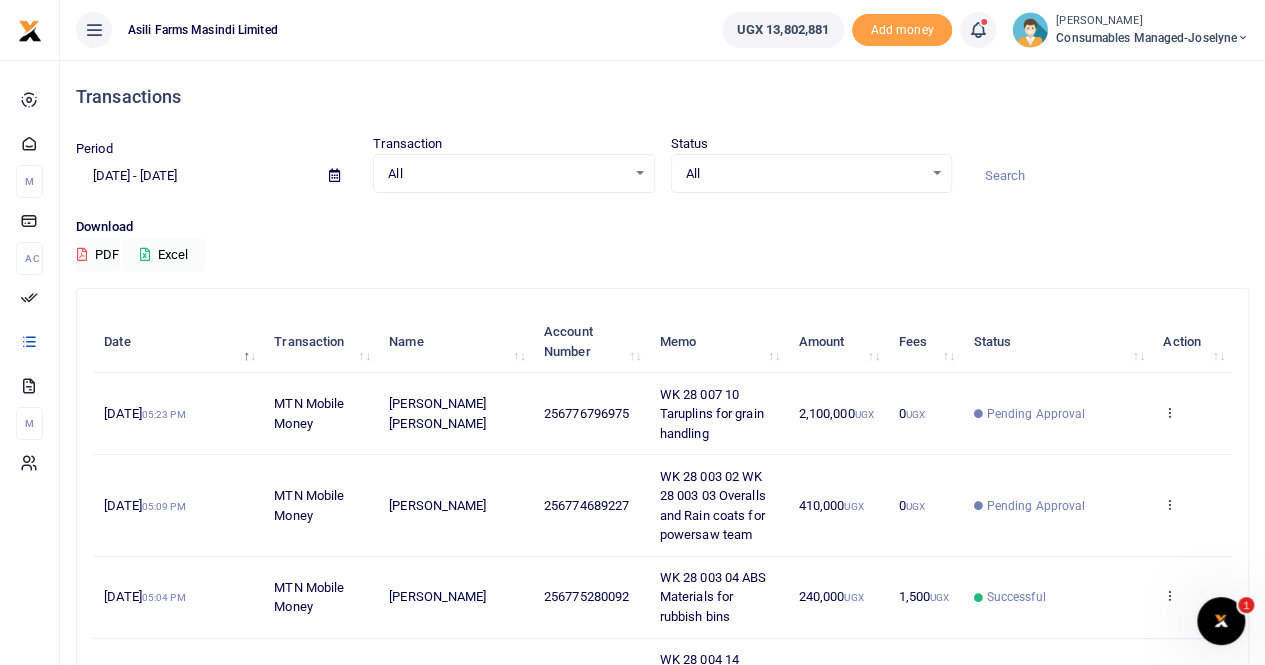 click on "[PERSON_NAME]" at bounding box center (455, 505) 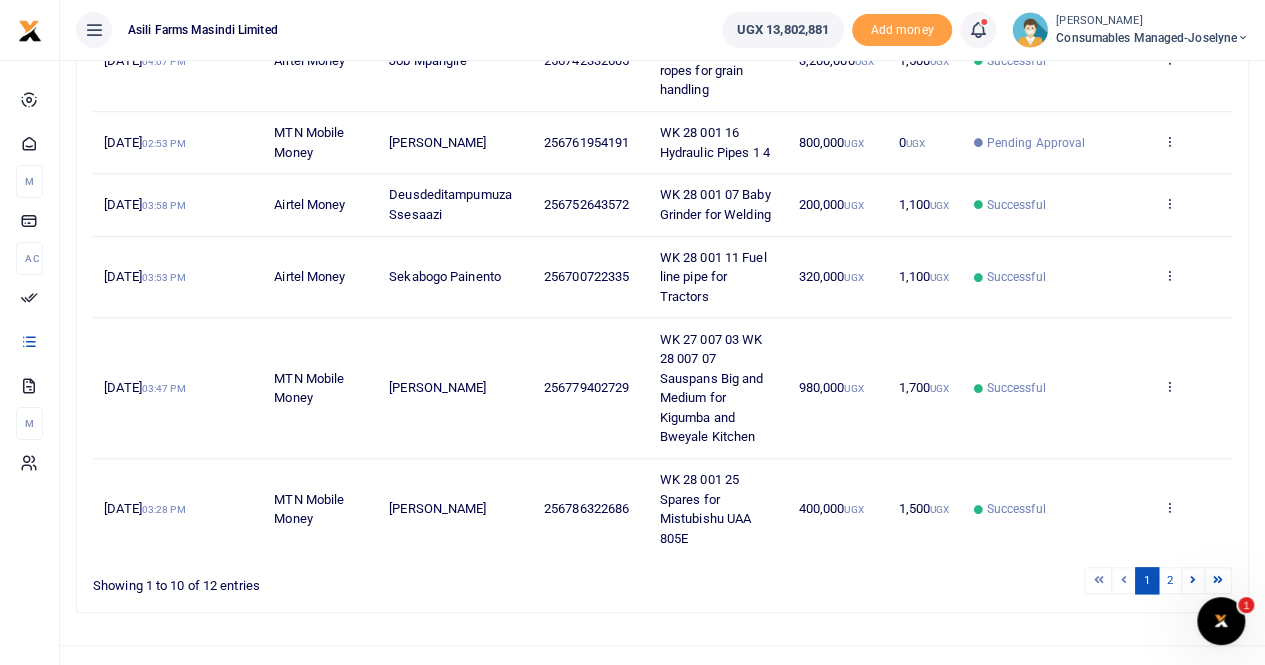 scroll, scrollTop: 775, scrollLeft: 0, axis: vertical 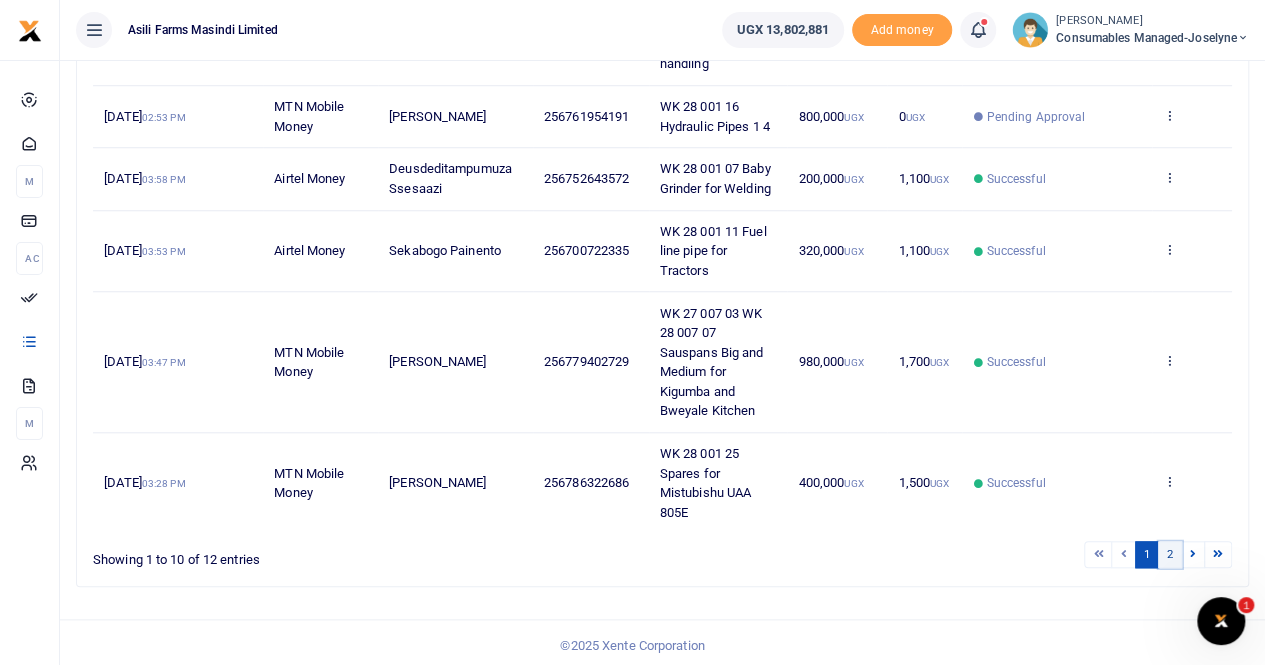 click on "2" at bounding box center (1170, 554) 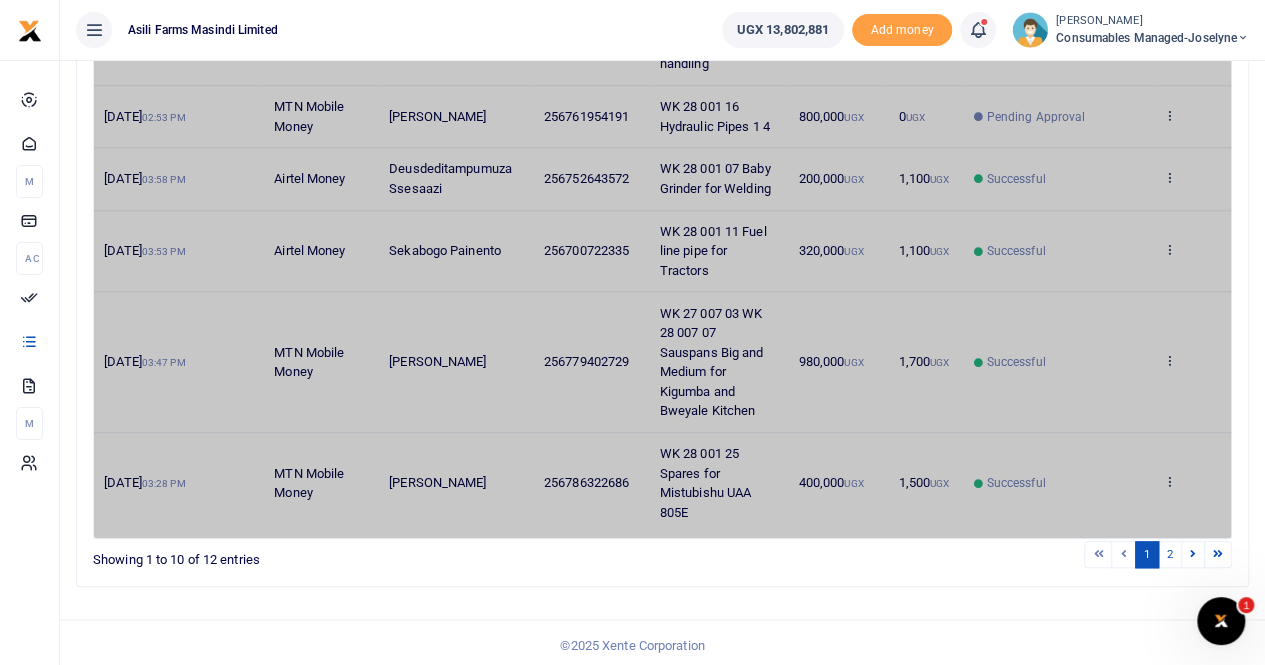scroll, scrollTop: 44, scrollLeft: 0, axis: vertical 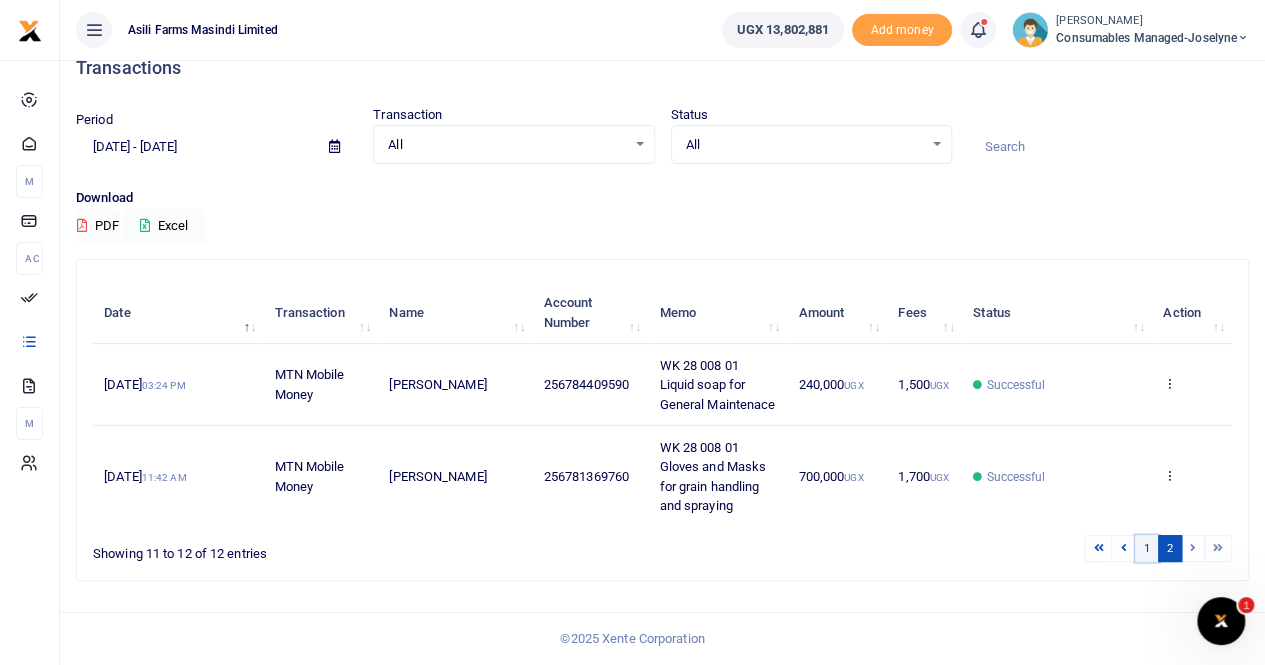 click on "1" at bounding box center [1147, 548] 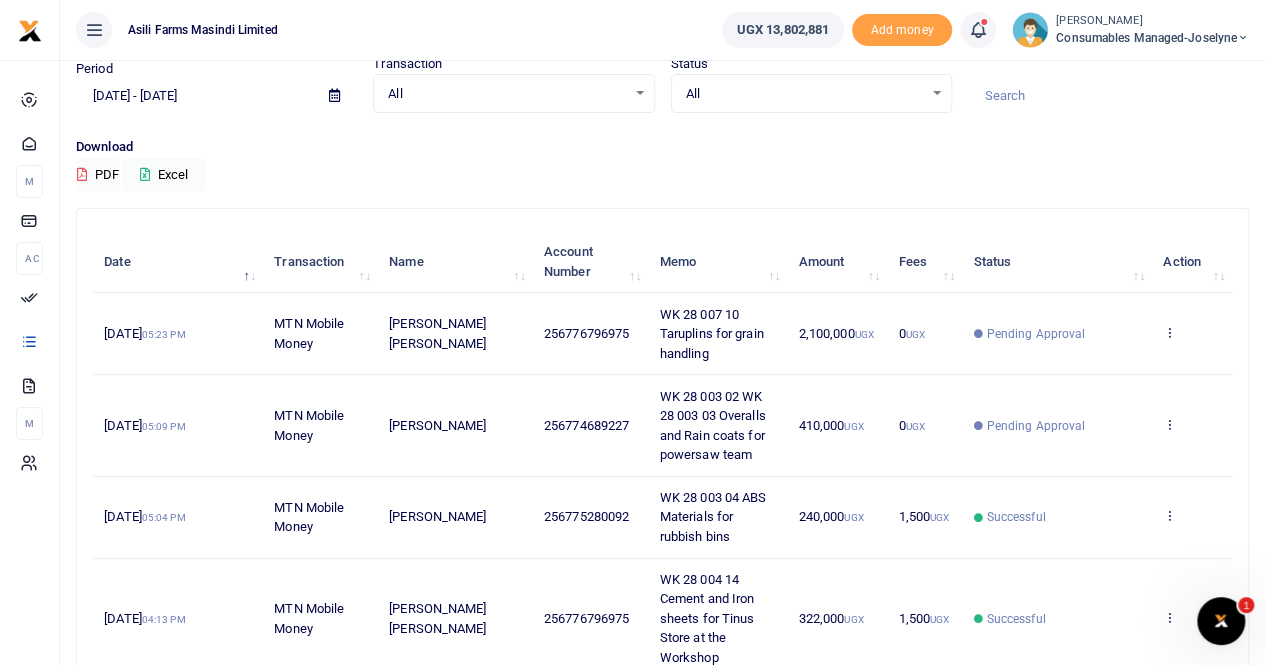 scroll, scrollTop: 75, scrollLeft: 0, axis: vertical 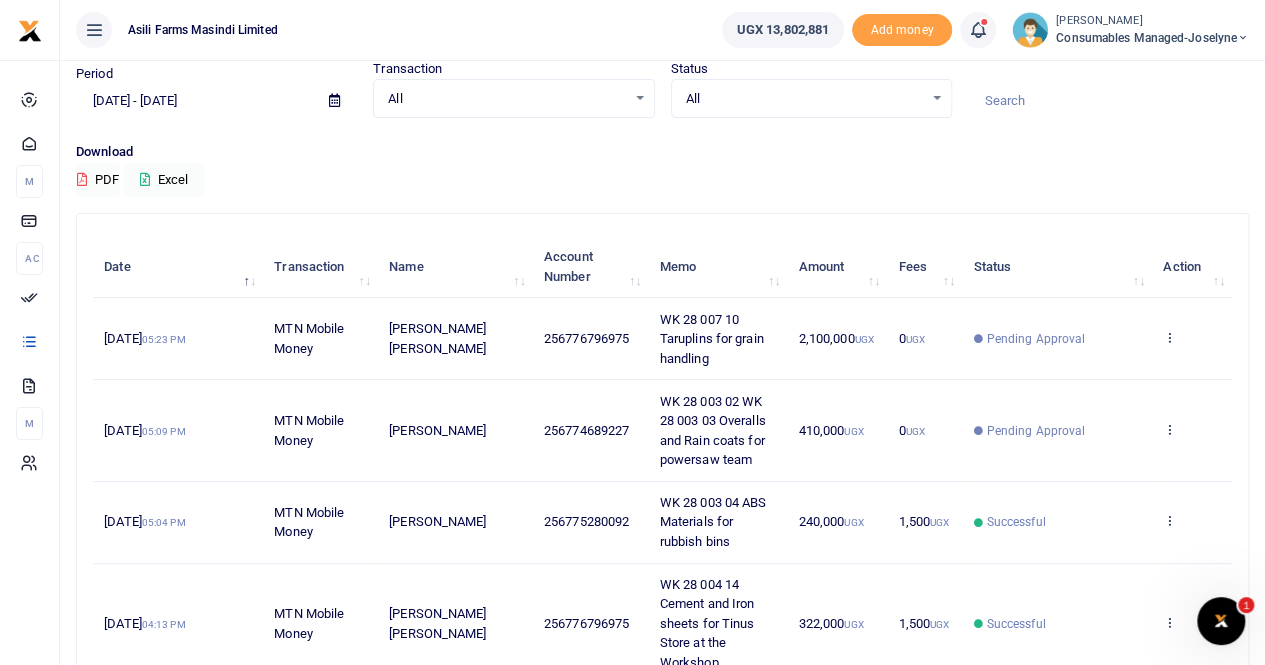 click at bounding box center (334, 101) 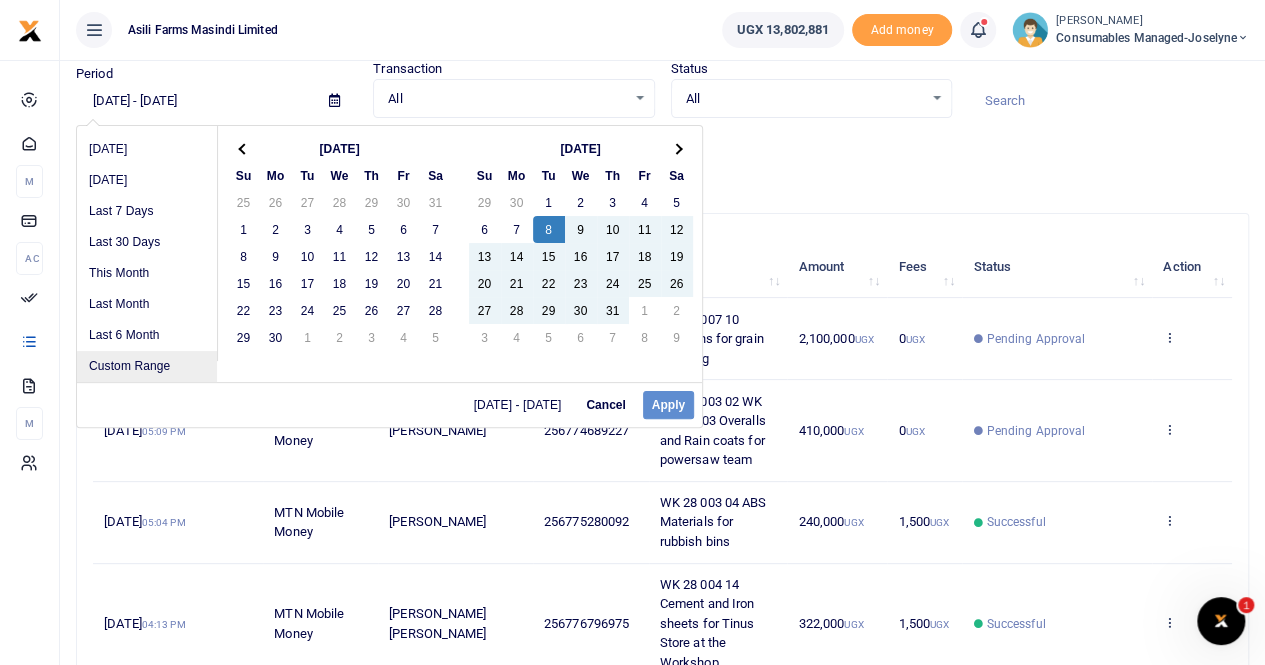click on "Custom Range" at bounding box center [147, 366] 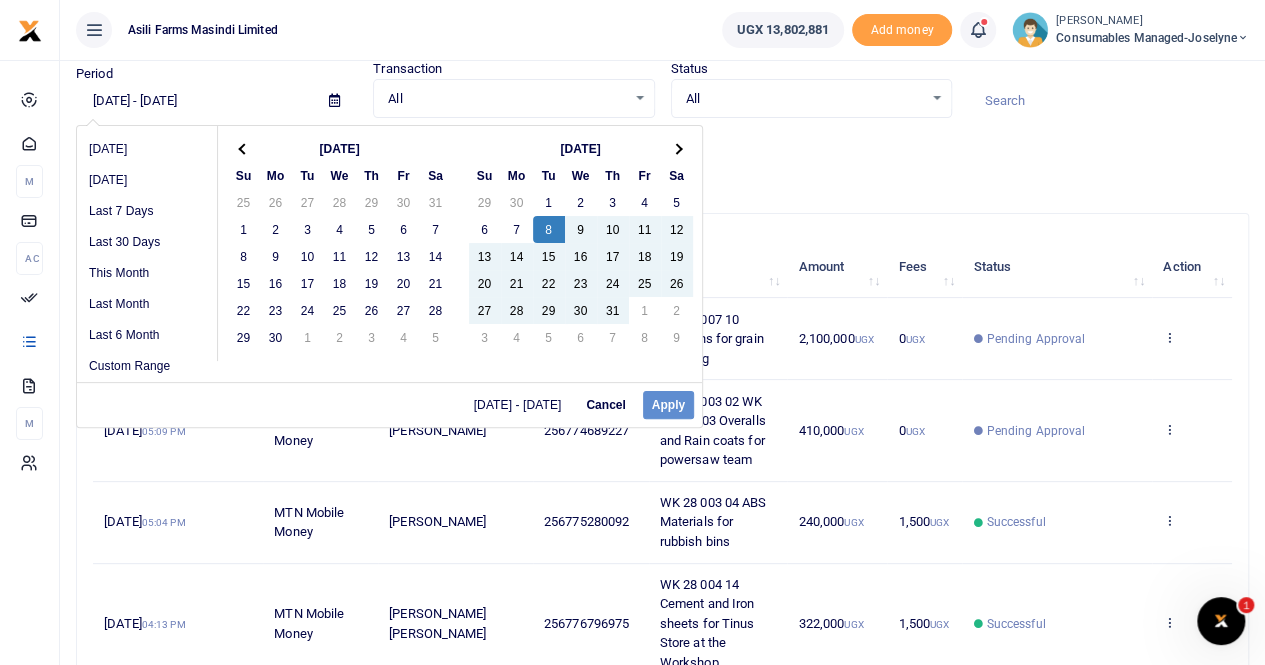 click on "07/08/2025 - 07/09/2025 Cancel Apply" at bounding box center (389, 404) 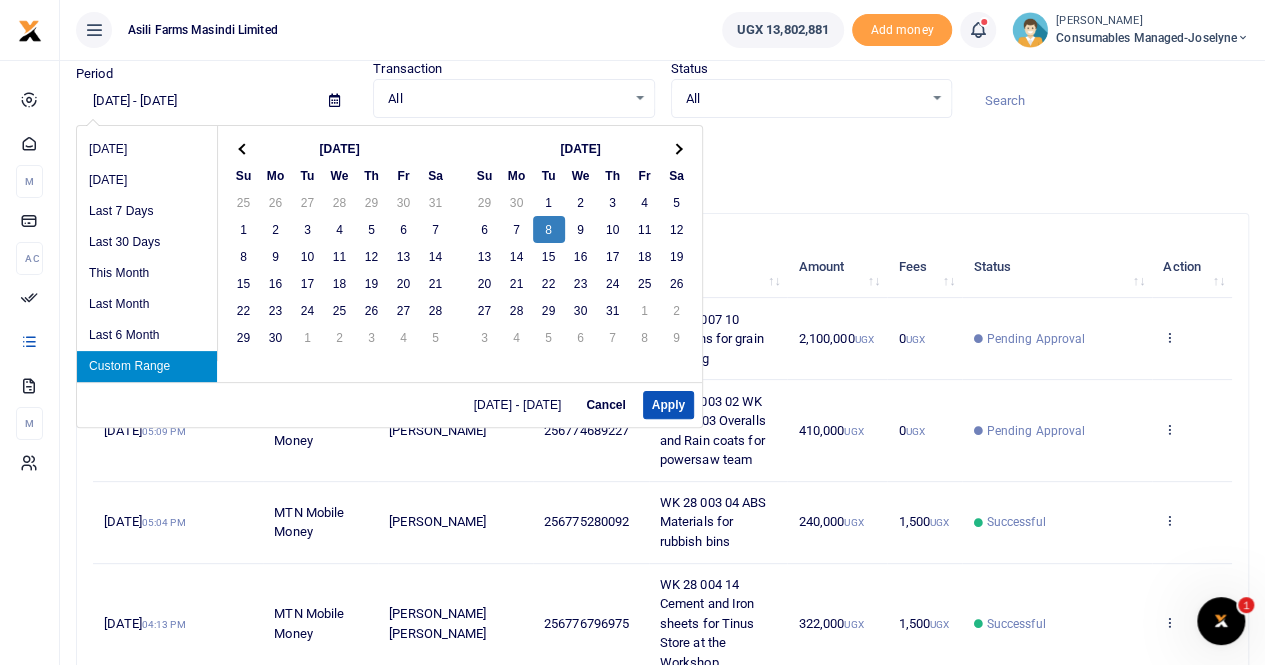 click on "Custom Range" at bounding box center [147, 366] 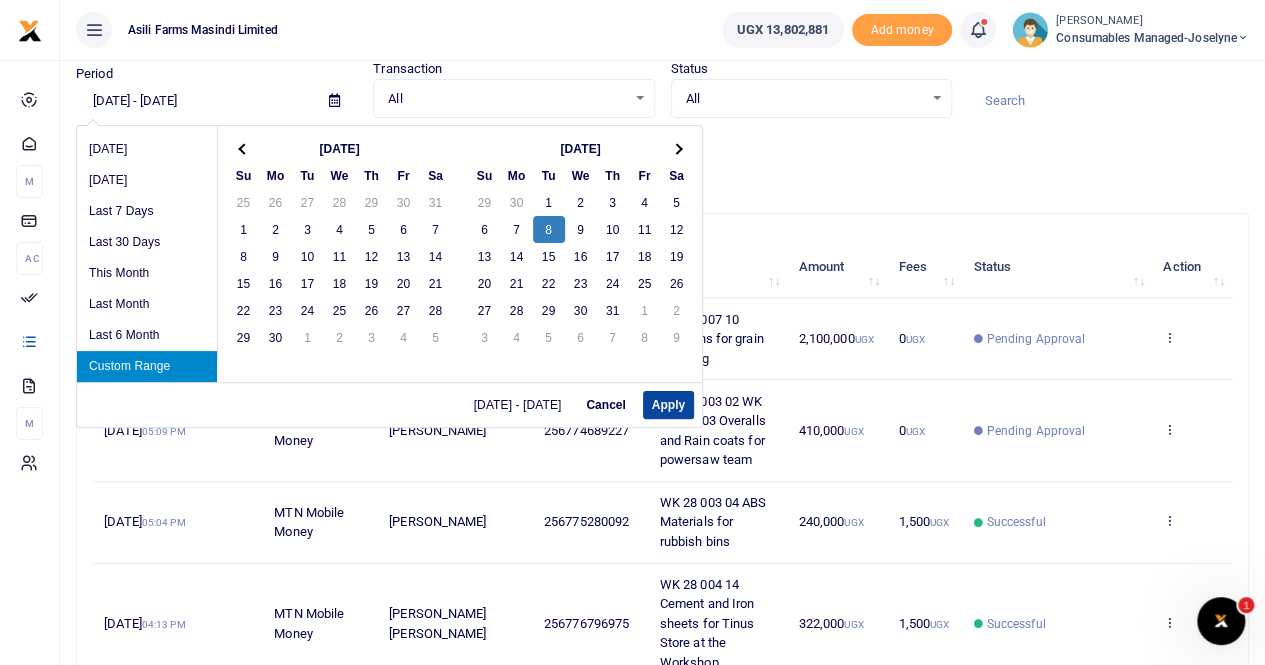 click on "Apply" at bounding box center (668, 405) 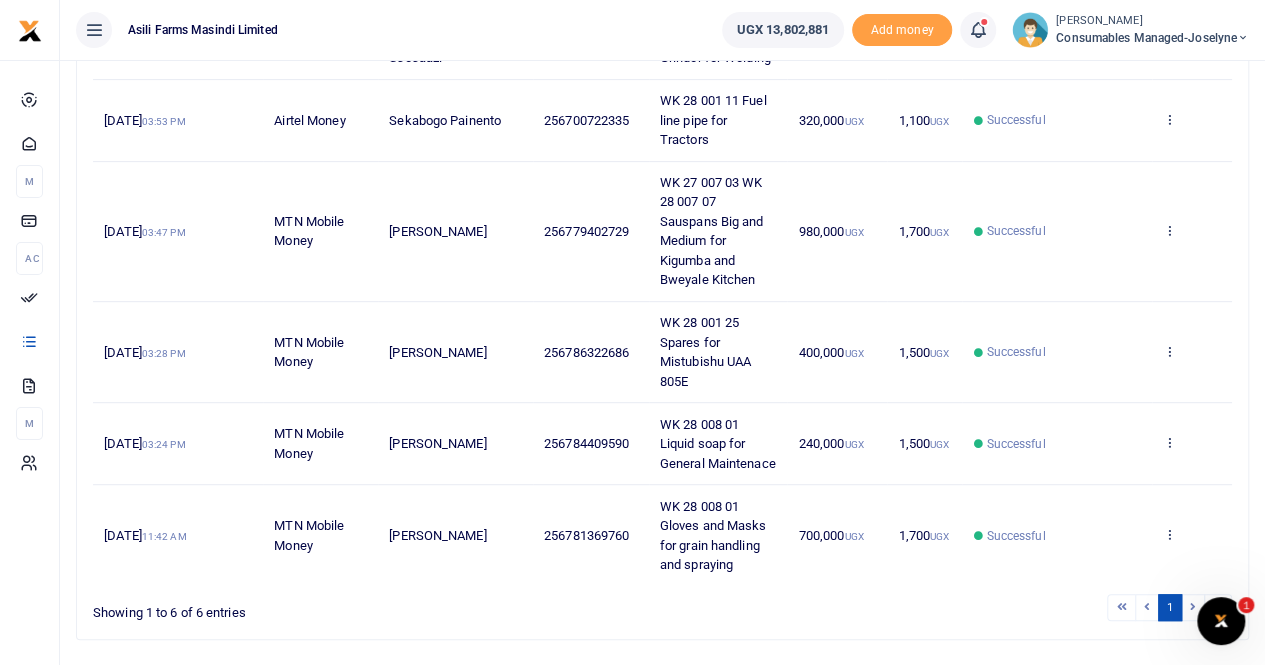 scroll, scrollTop: 429, scrollLeft: 0, axis: vertical 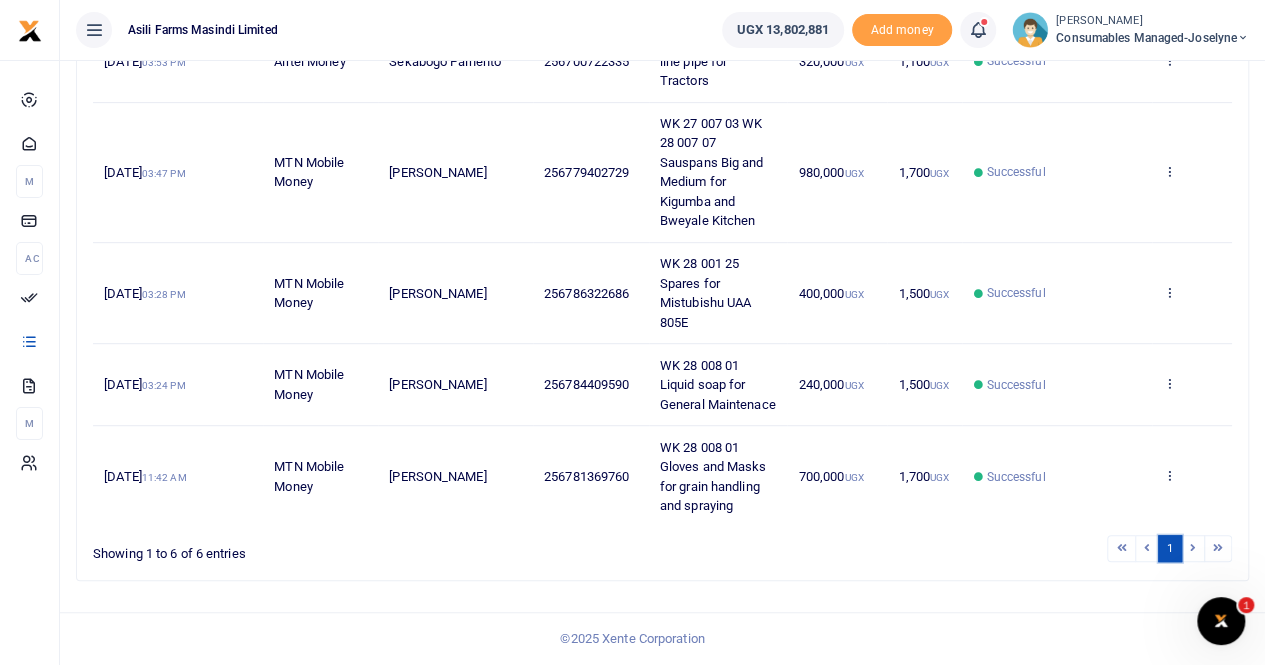 click on "1" at bounding box center [1170, 548] 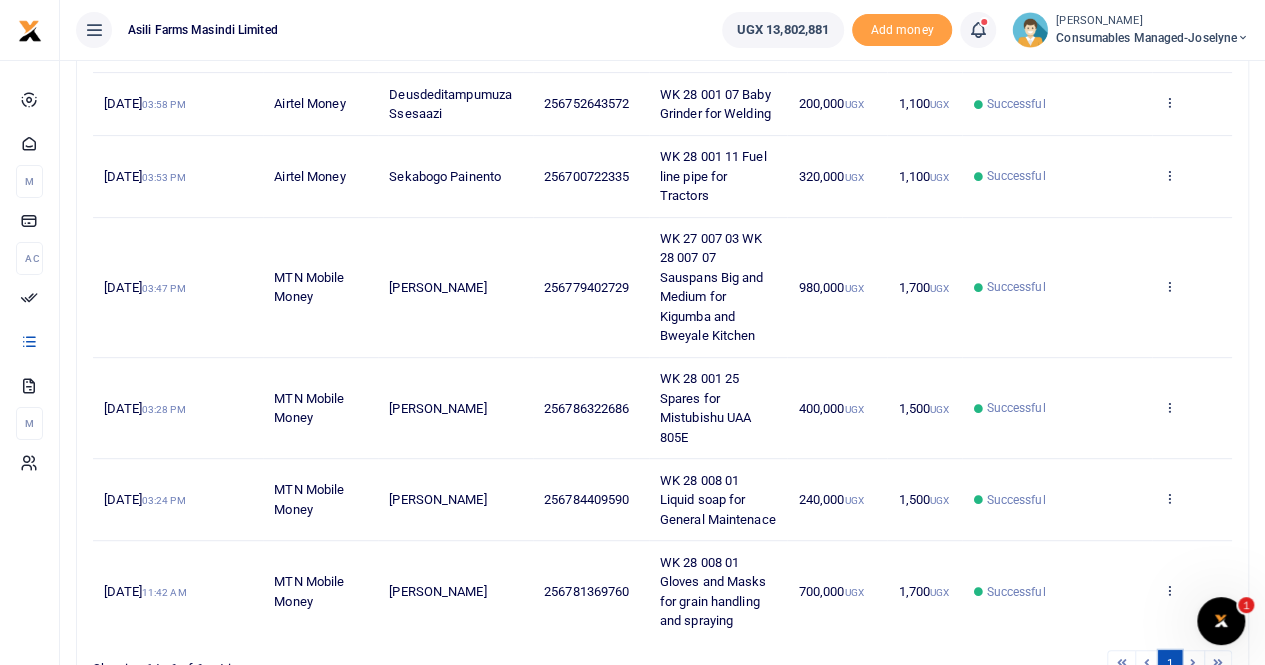 scroll, scrollTop: 400, scrollLeft: 0, axis: vertical 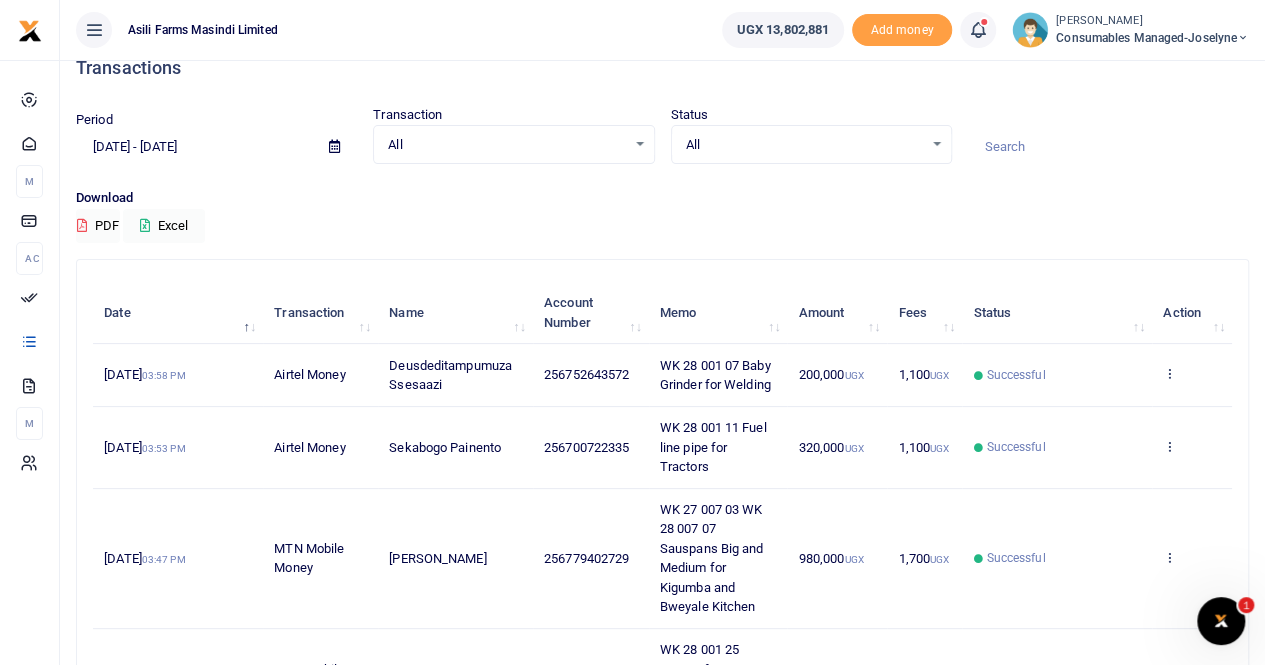 click at bounding box center [334, 146] 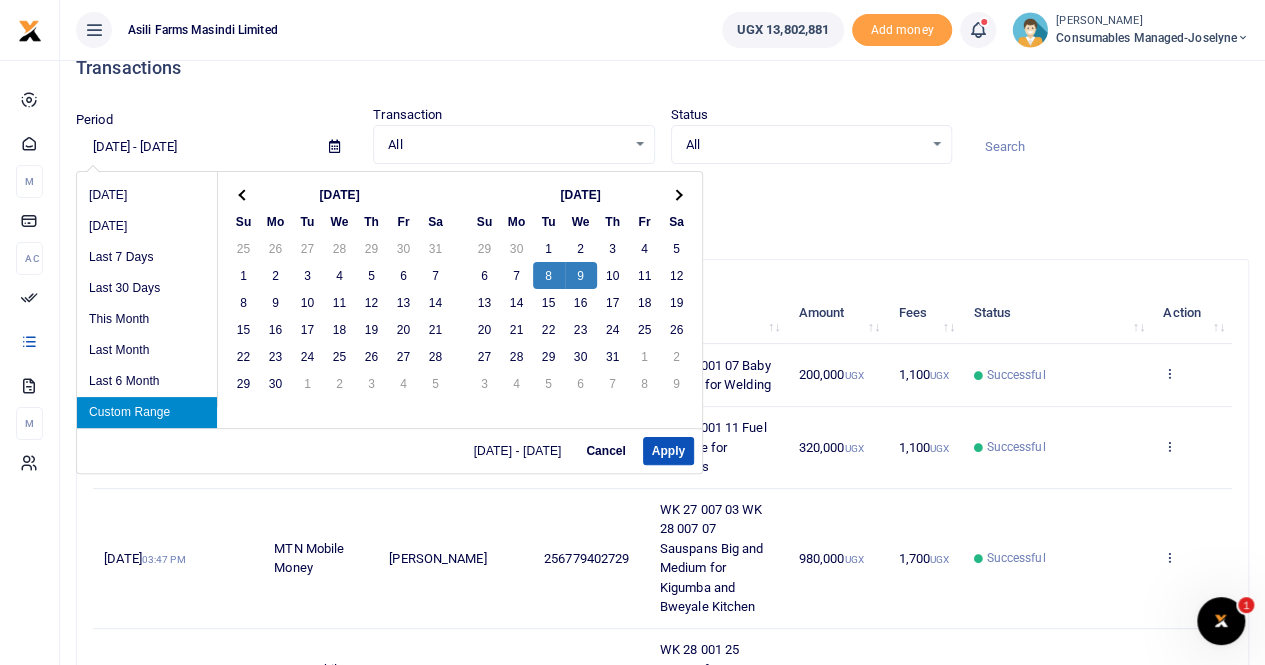 drag, startPoint x: 128, startPoint y: 410, endPoint x: 146, endPoint y: 408, distance: 18.110771 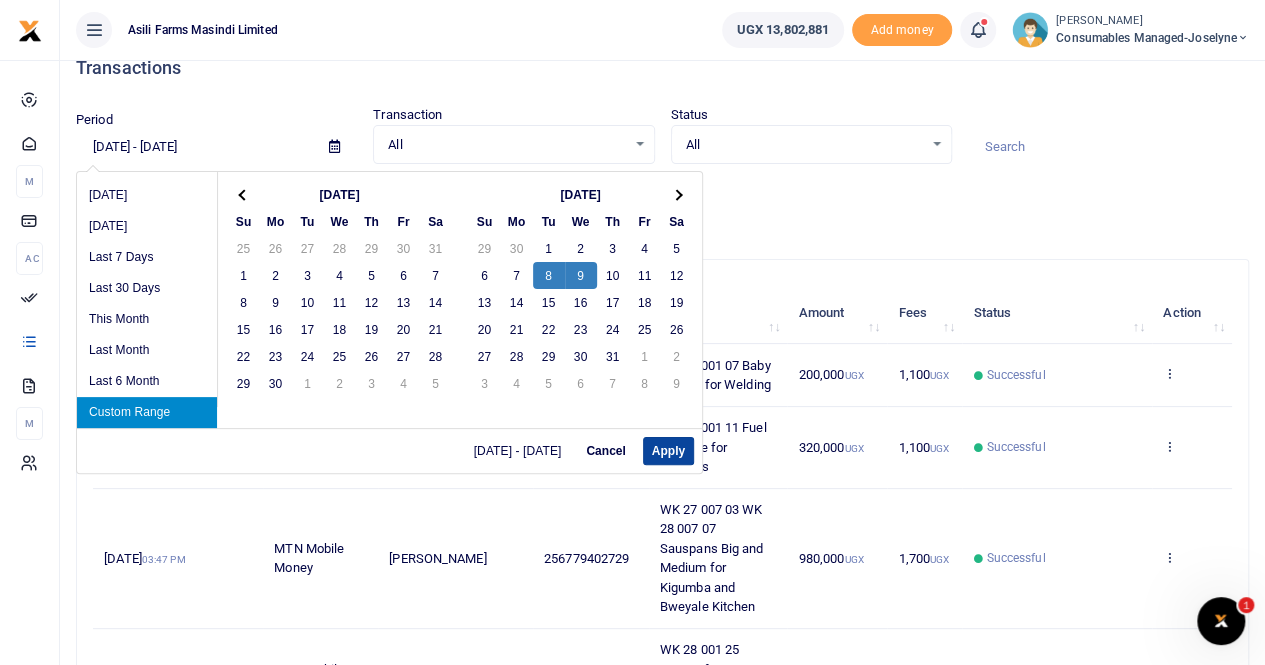 click on "Apply" at bounding box center [668, 451] 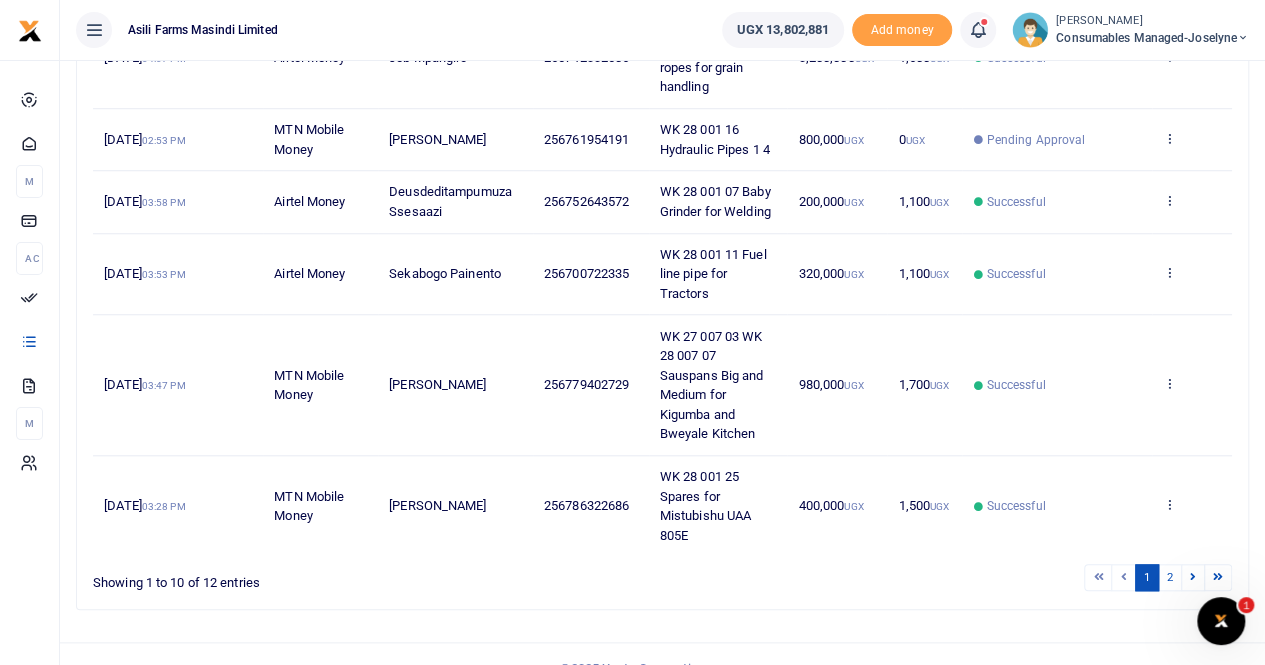 scroll, scrollTop: 775, scrollLeft: 0, axis: vertical 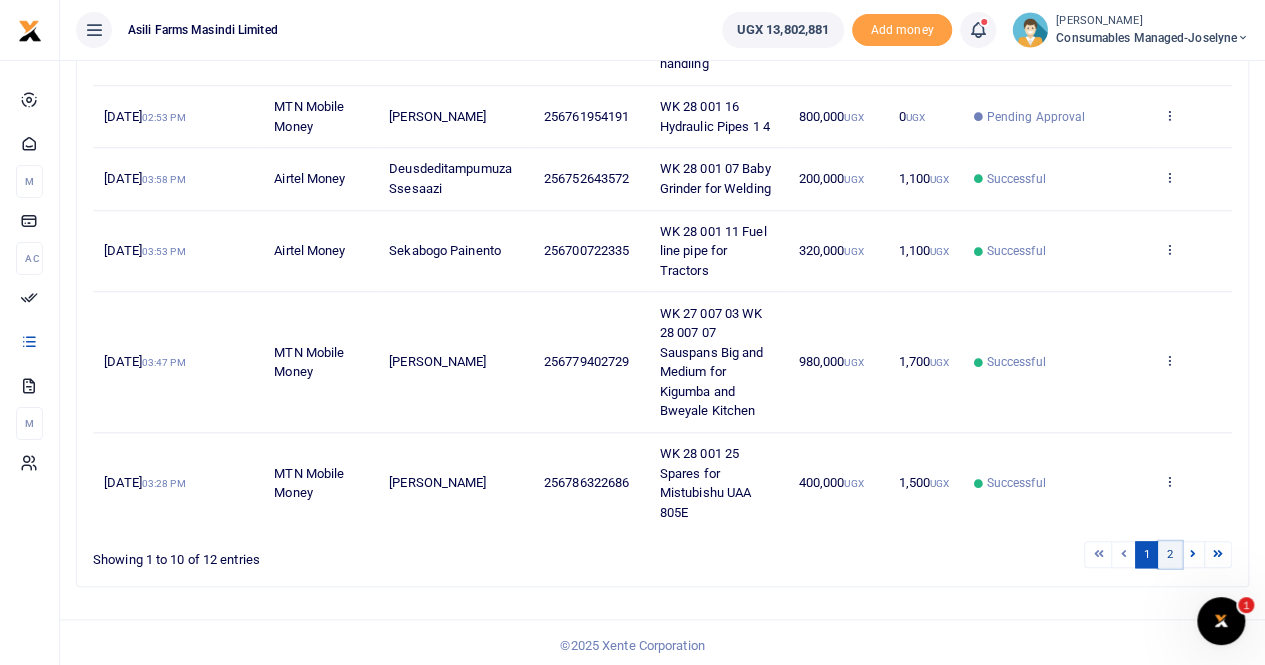click on "2" at bounding box center (1170, 554) 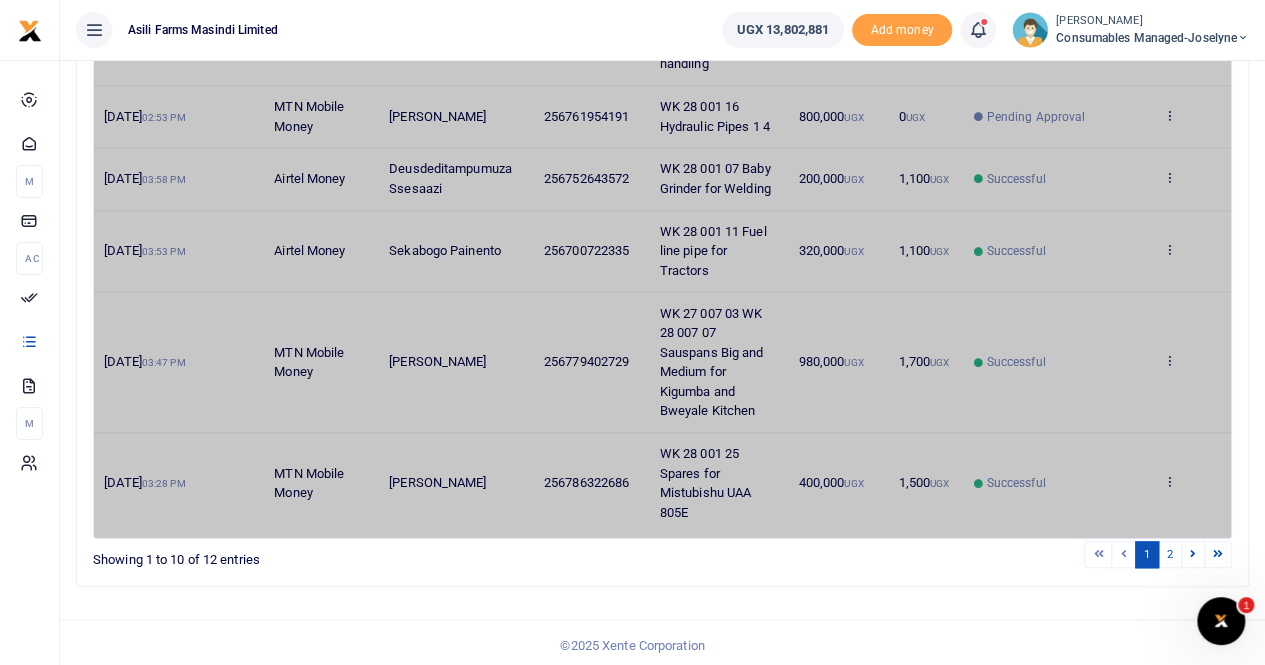 scroll, scrollTop: 44, scrollLeft: 0, axis: vertical 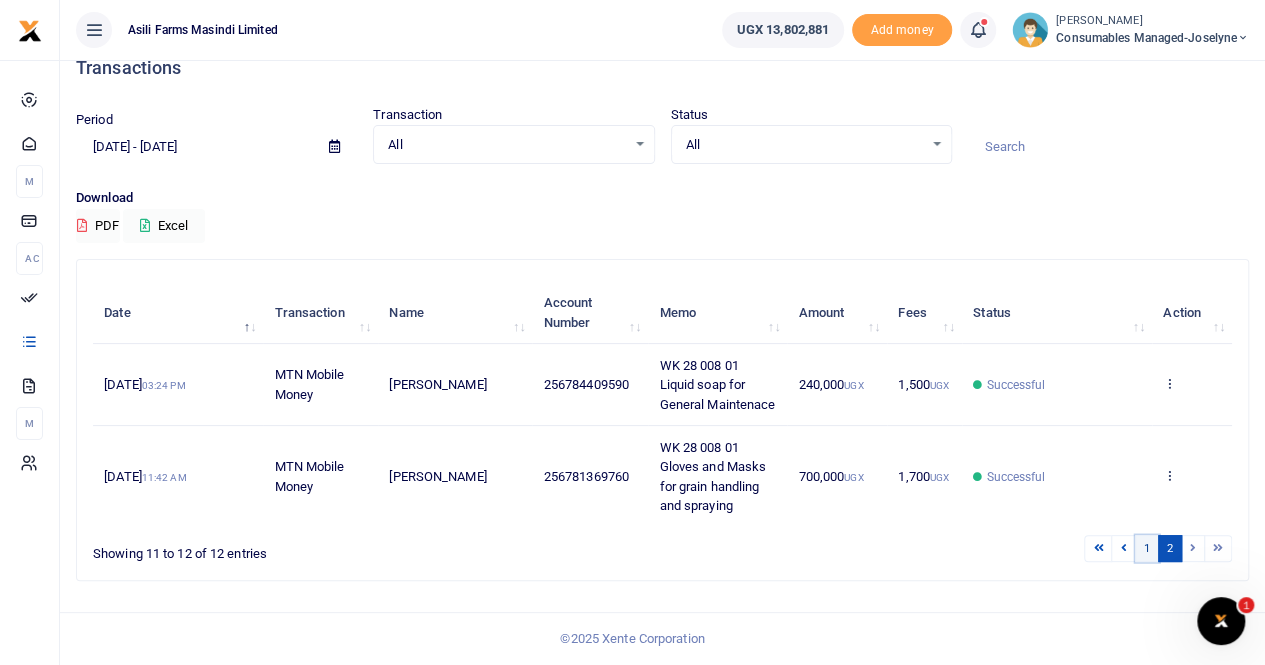 click on "1" at bounding box center (1147, 548) 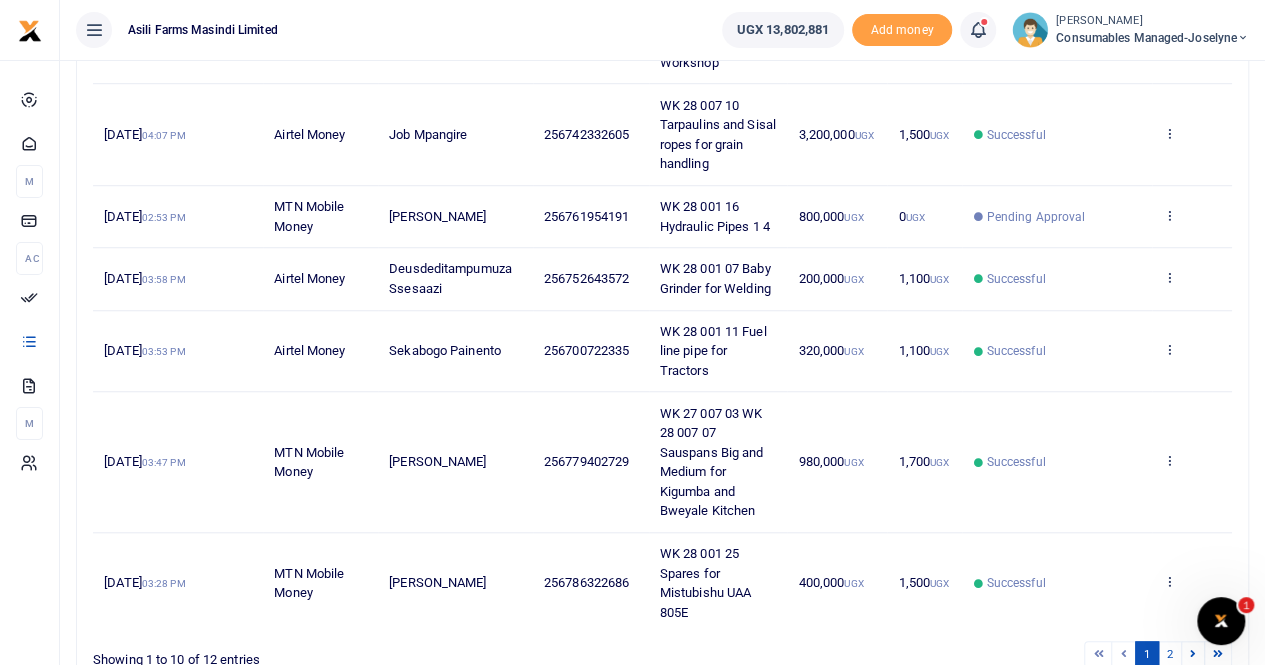 scroll, scrollTop: 775, scrollLeft: 0, axis: vertical 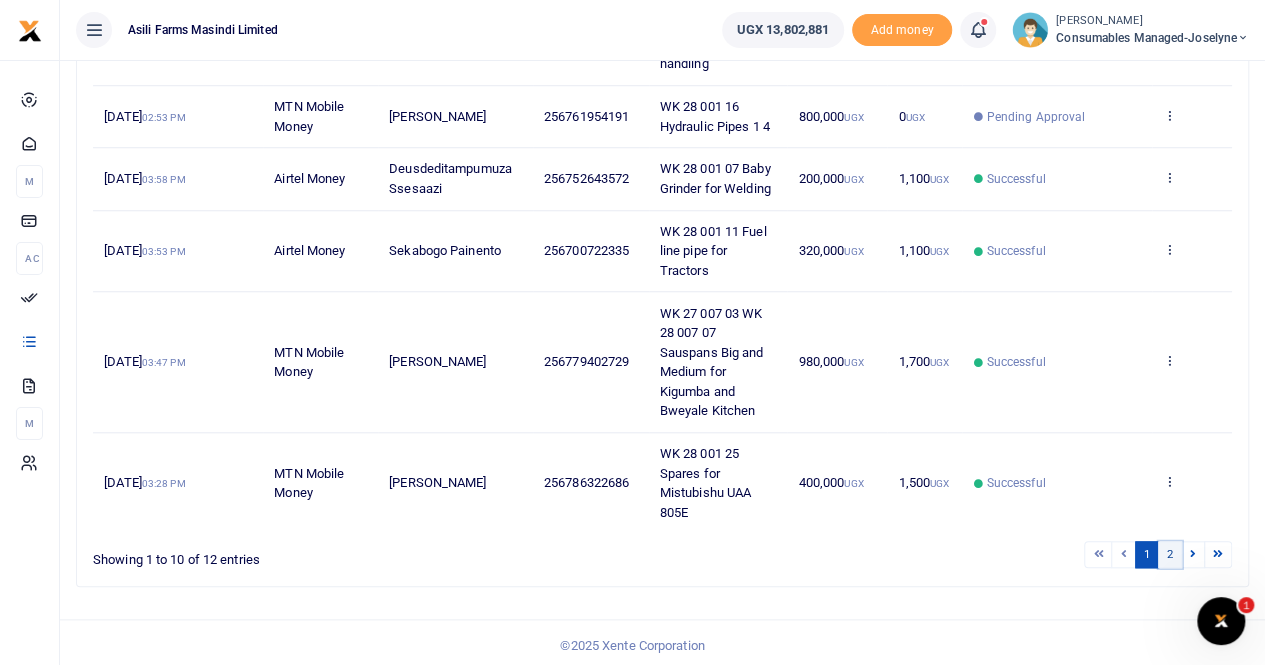 click on "2" at bounding box center [1170, 554] 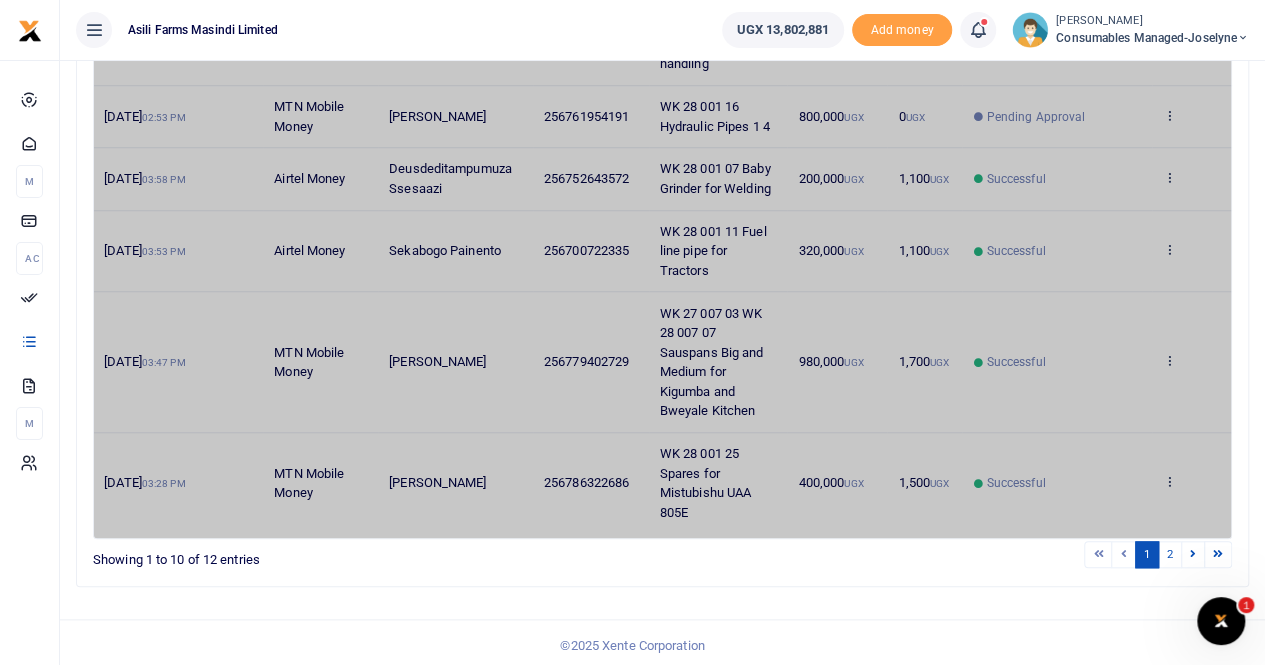 scroll, scrollTop: 44, scrollLeft: 0, axis: vertical 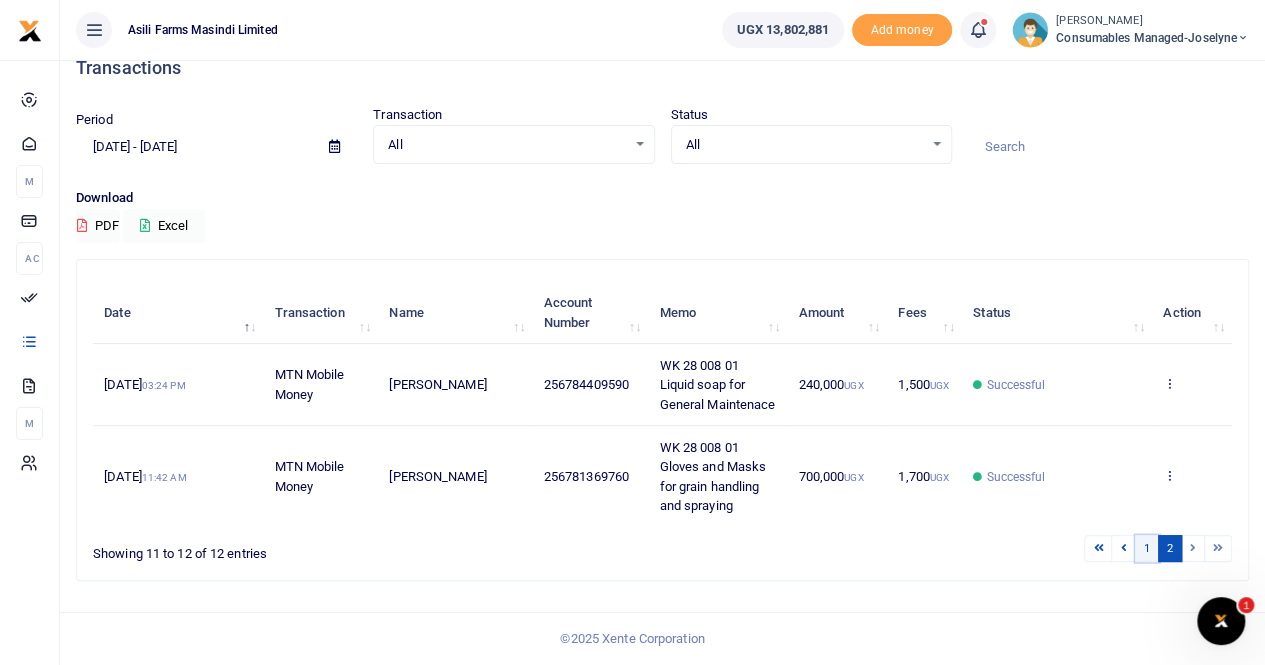 click on "1" at bounding box center (1147, 548) 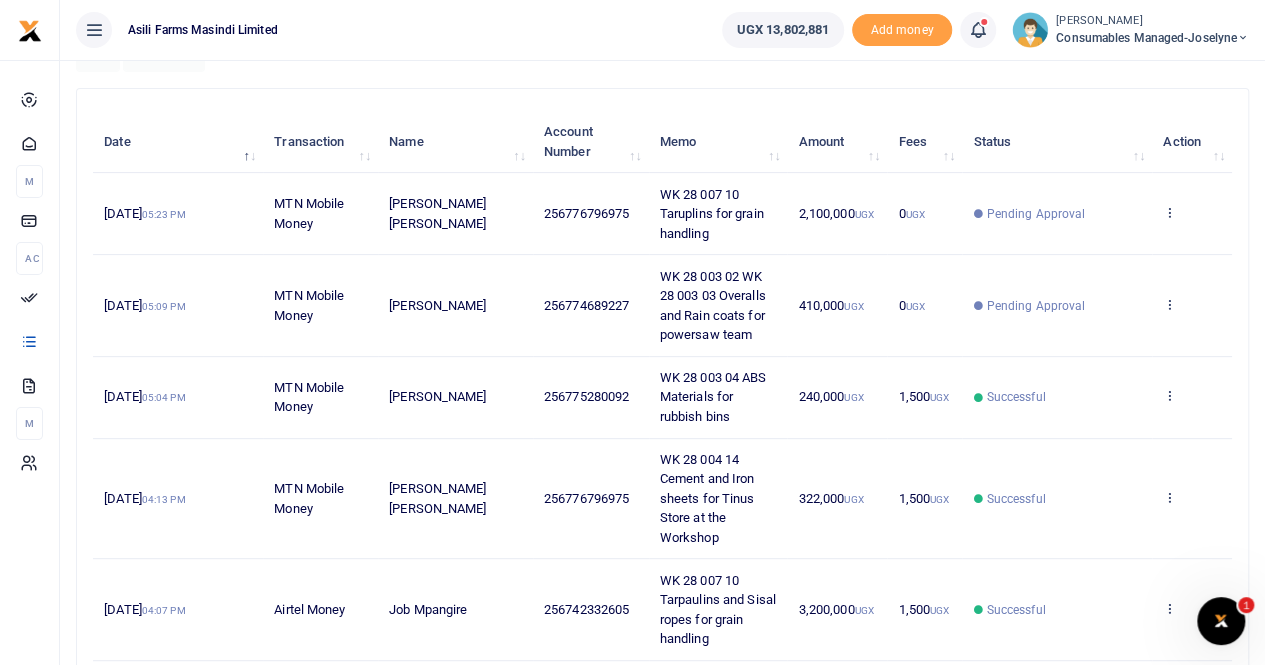 scroll, scrollTop: 200, scrollLeft: 0, axis: vertical 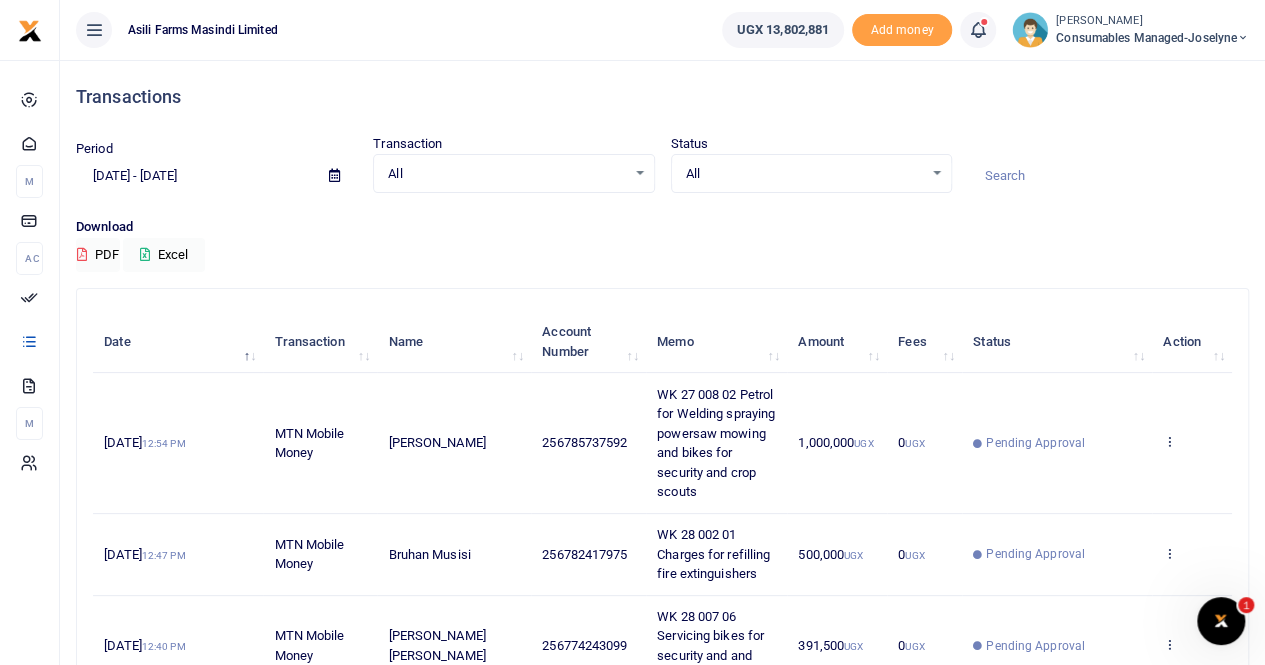 click at bounding box center [334, 175] 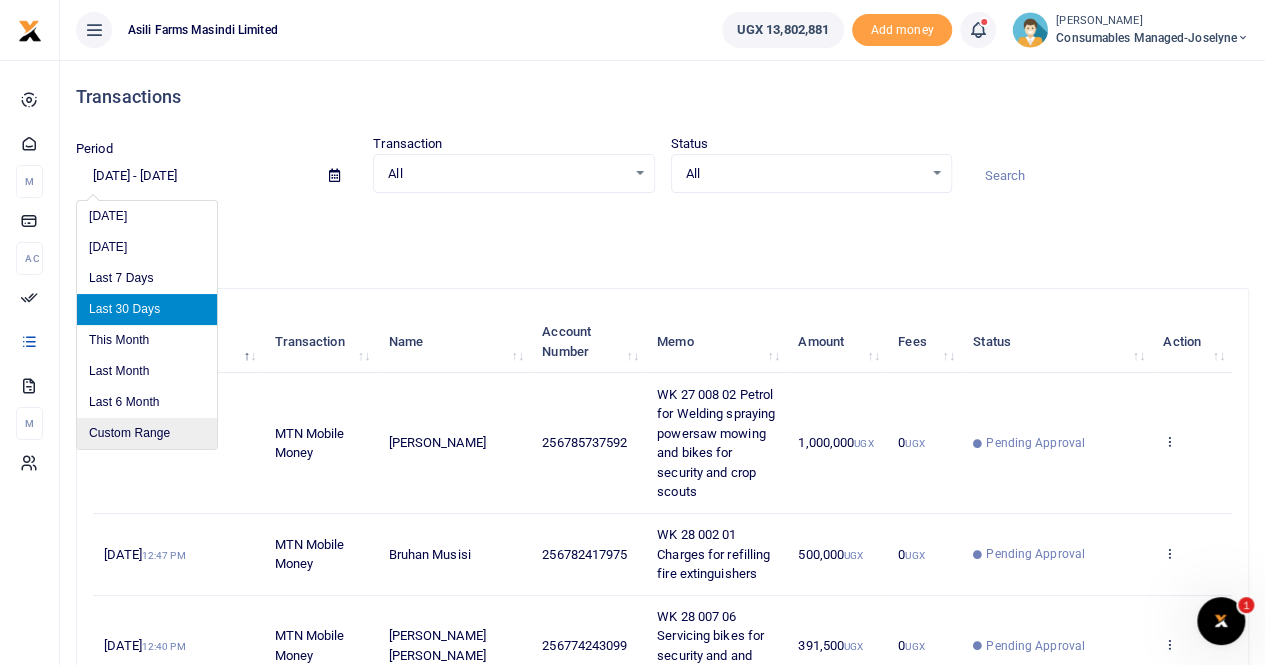 click on "Custom Range" at bounding box center (147, 433) 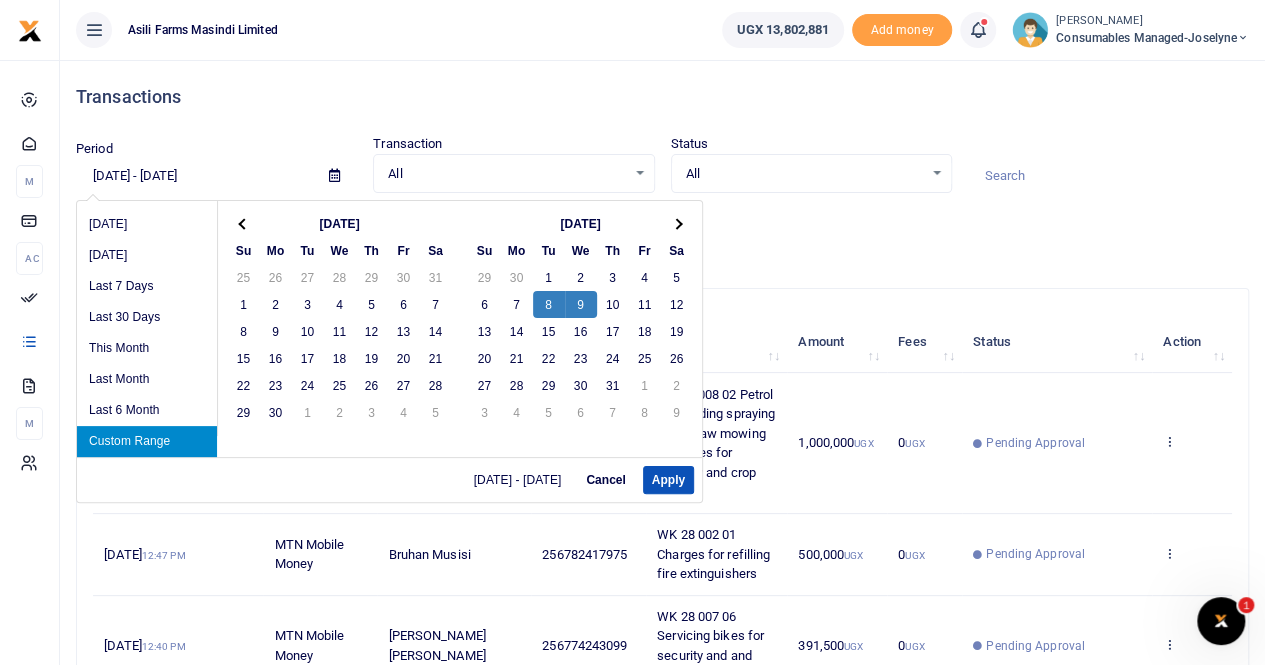 click on "Custom Range" at bounding box center [147, 441] 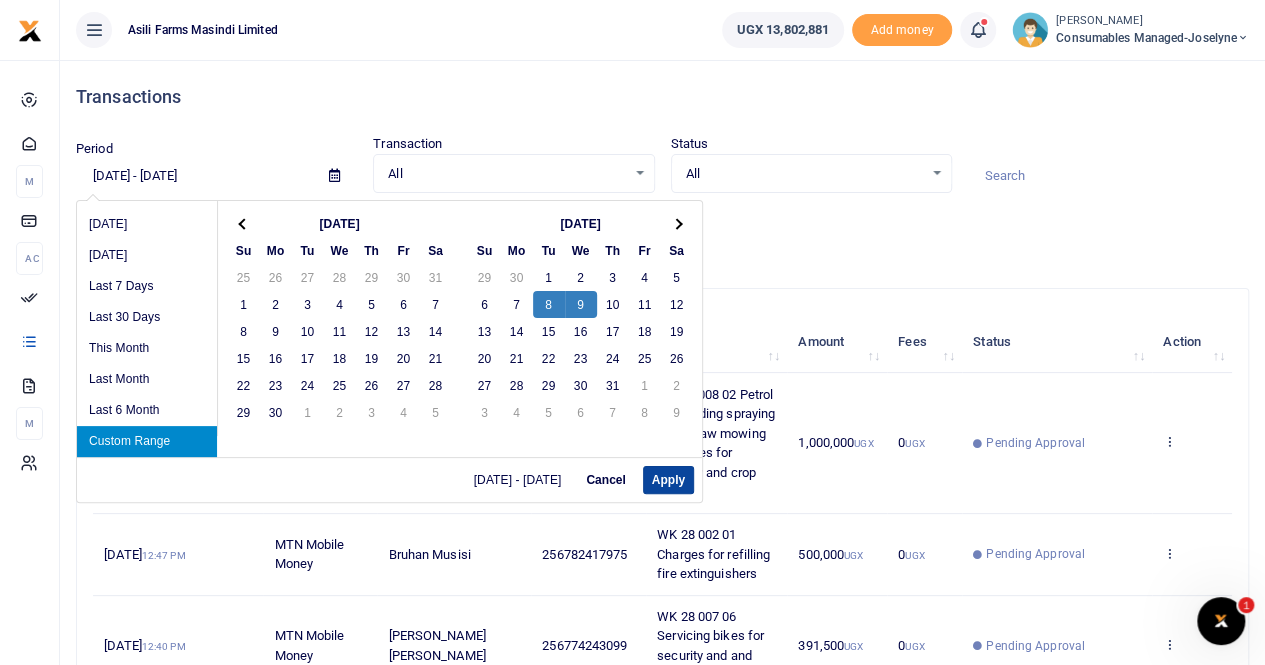 click on "Apply" at bounding box center [668, 480] 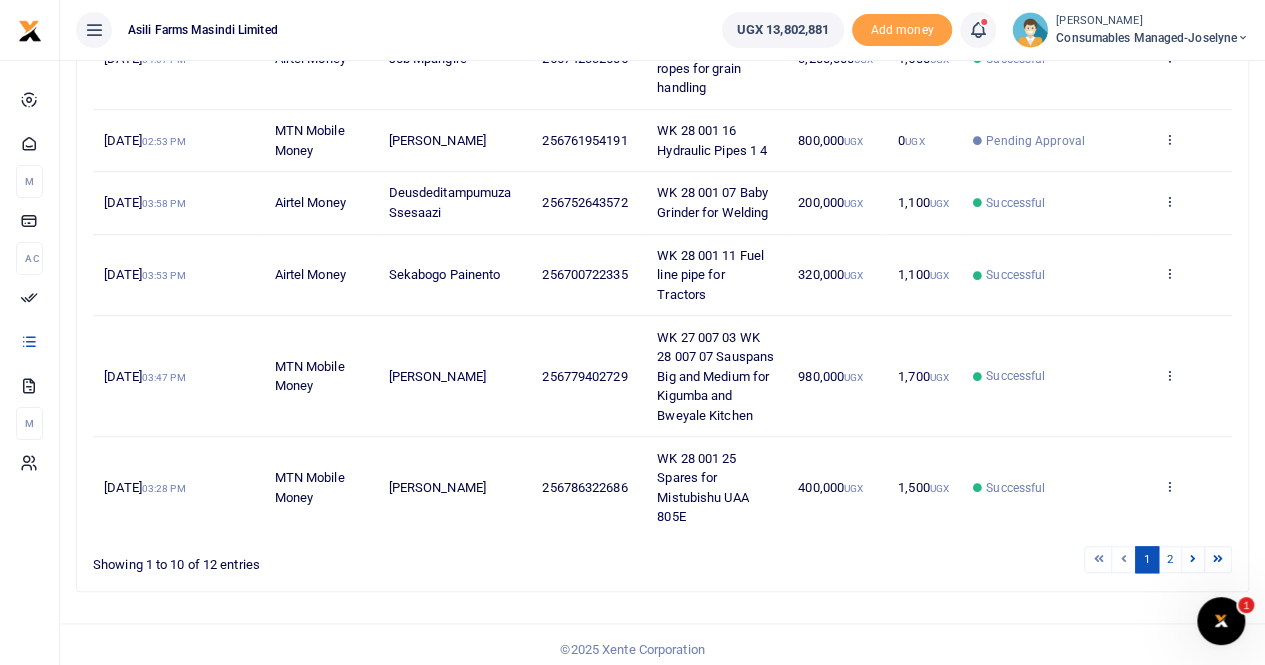 scroll, scrollTop: 775, scrollLeft: 0, axis: vertical 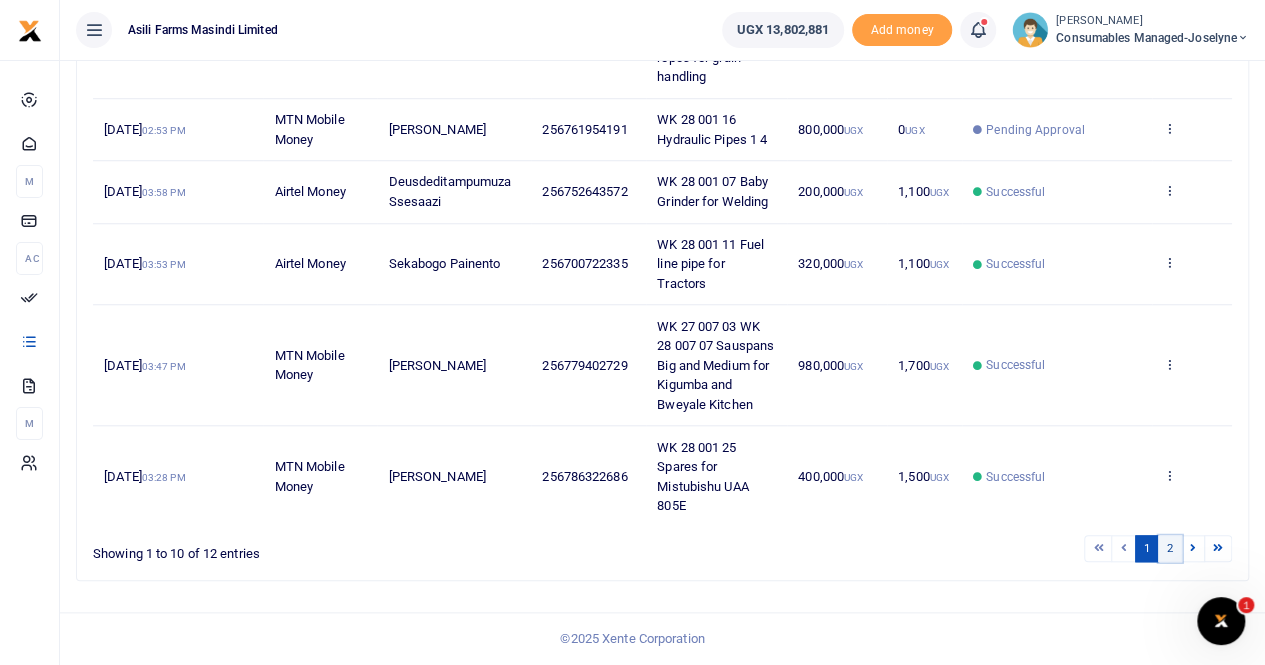 click on "2" at bounding box center (1170, 548) 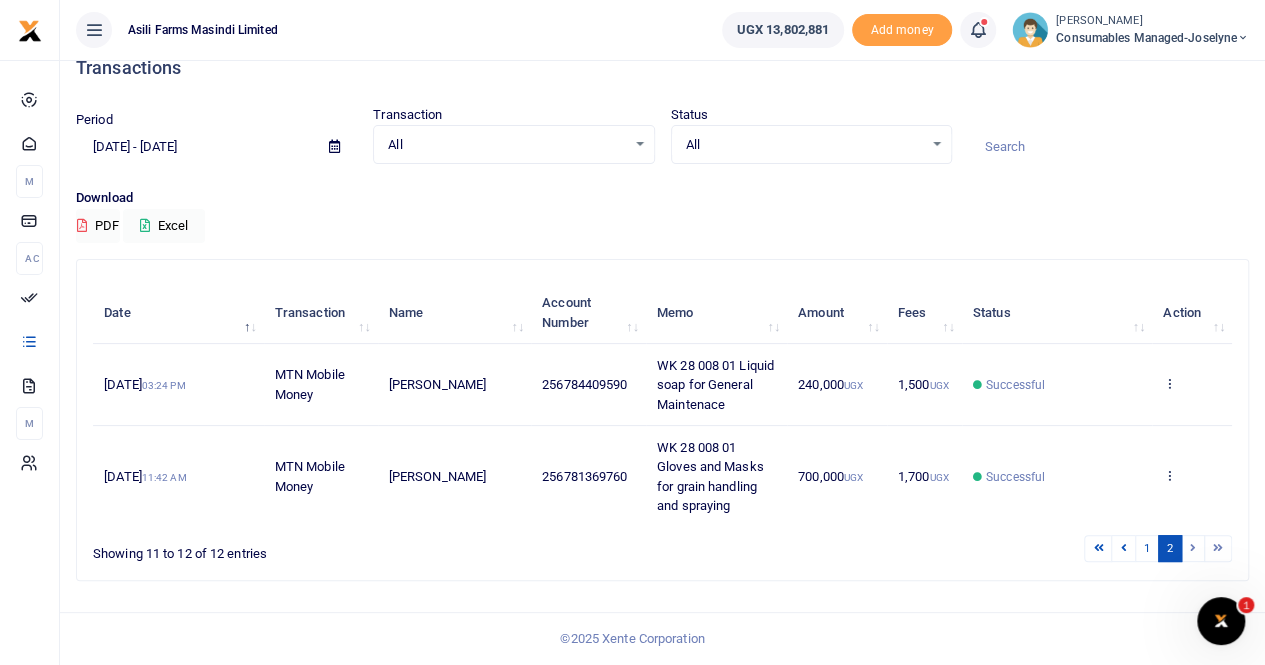 scroll, scrollTop: 25, scrollLeft: 0, axis: vertical 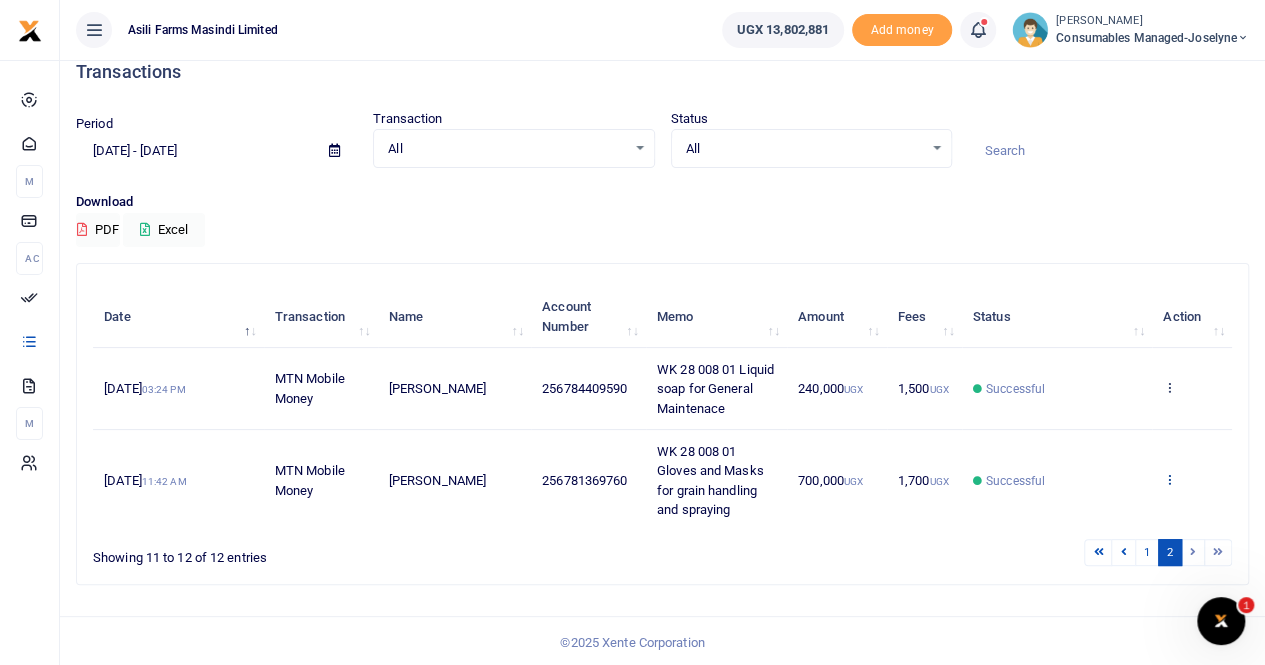 click at bounding box center [1169, 479] 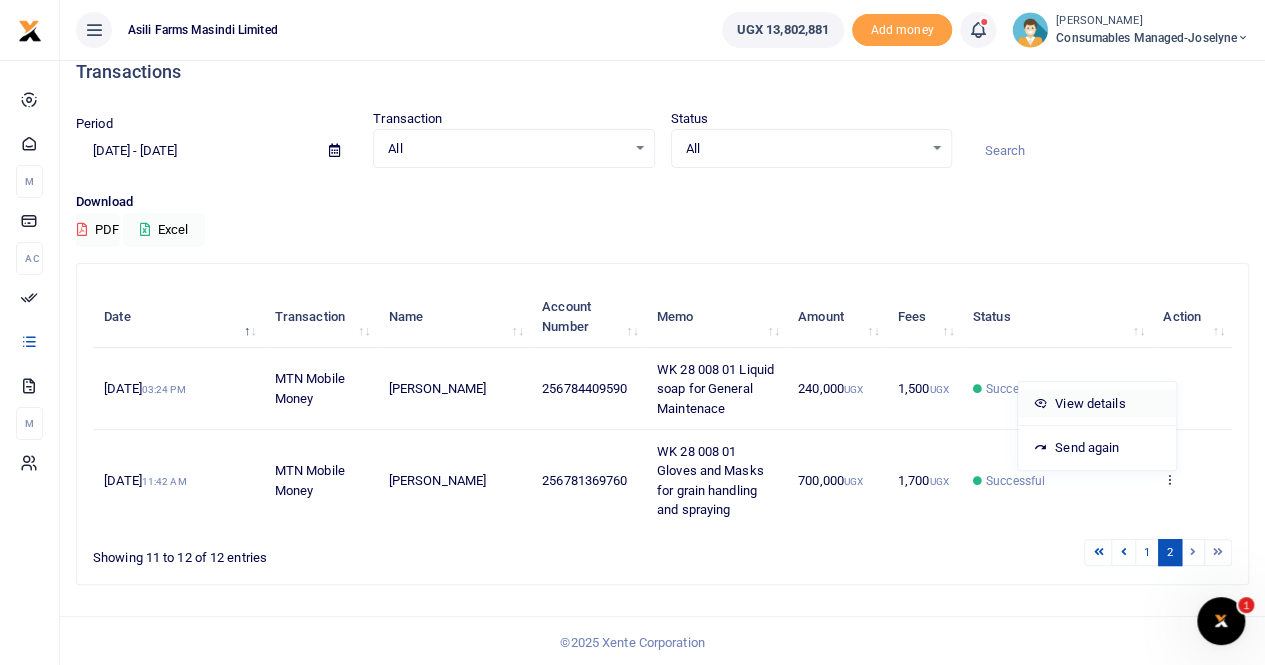 click on "View details" at bounding box center [1097, 404] 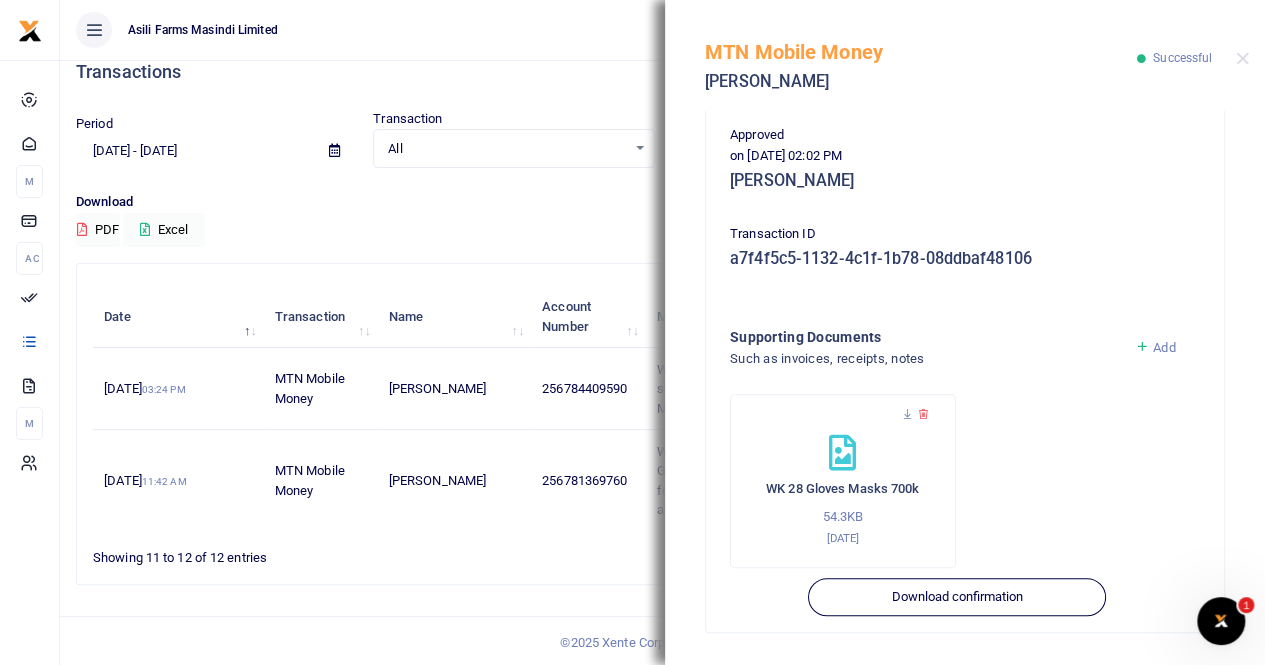 scroll, scrollTop: 500, scrollLeft: 0, axis: vertical 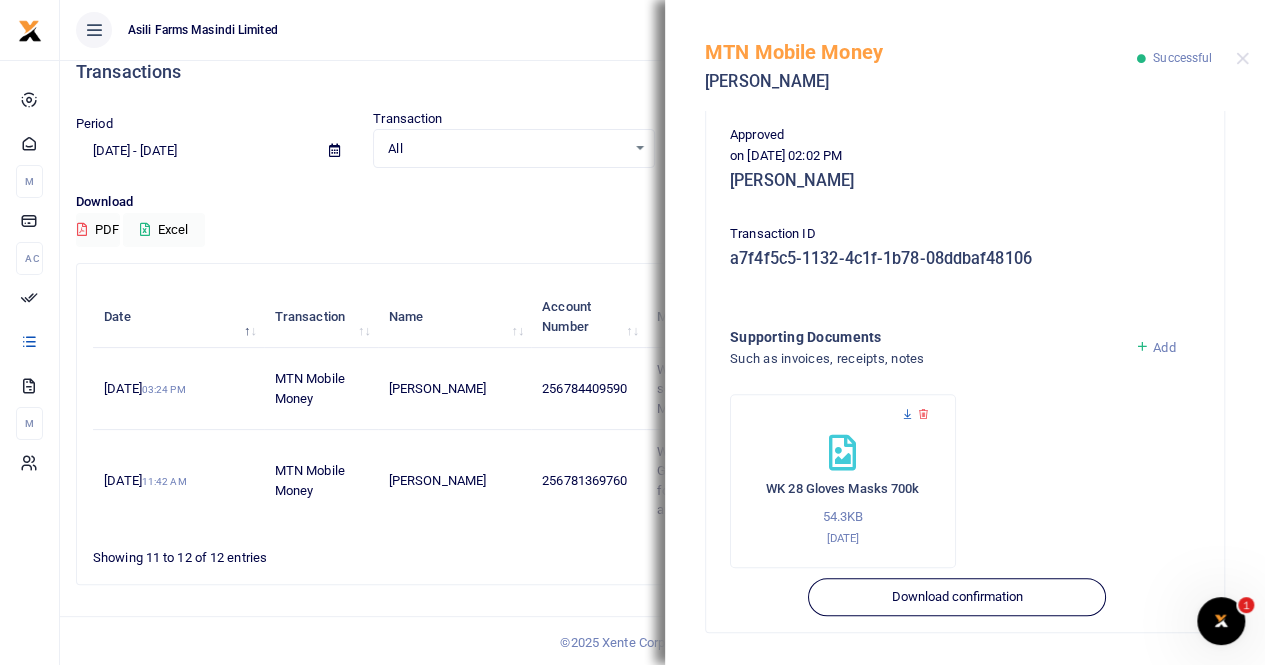 click at bounding box center [907, 414] 